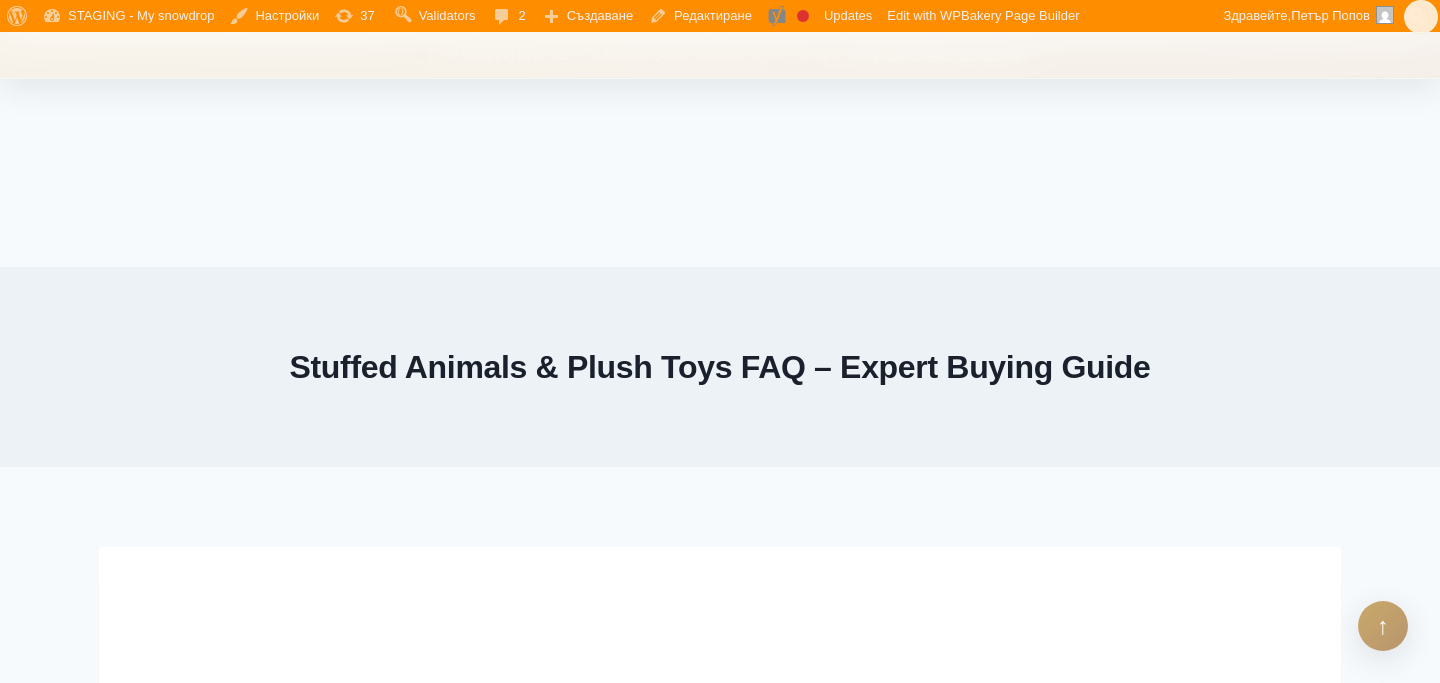 scroll, scrollTop: 4996, scrollLeft: 0, axis: vertical 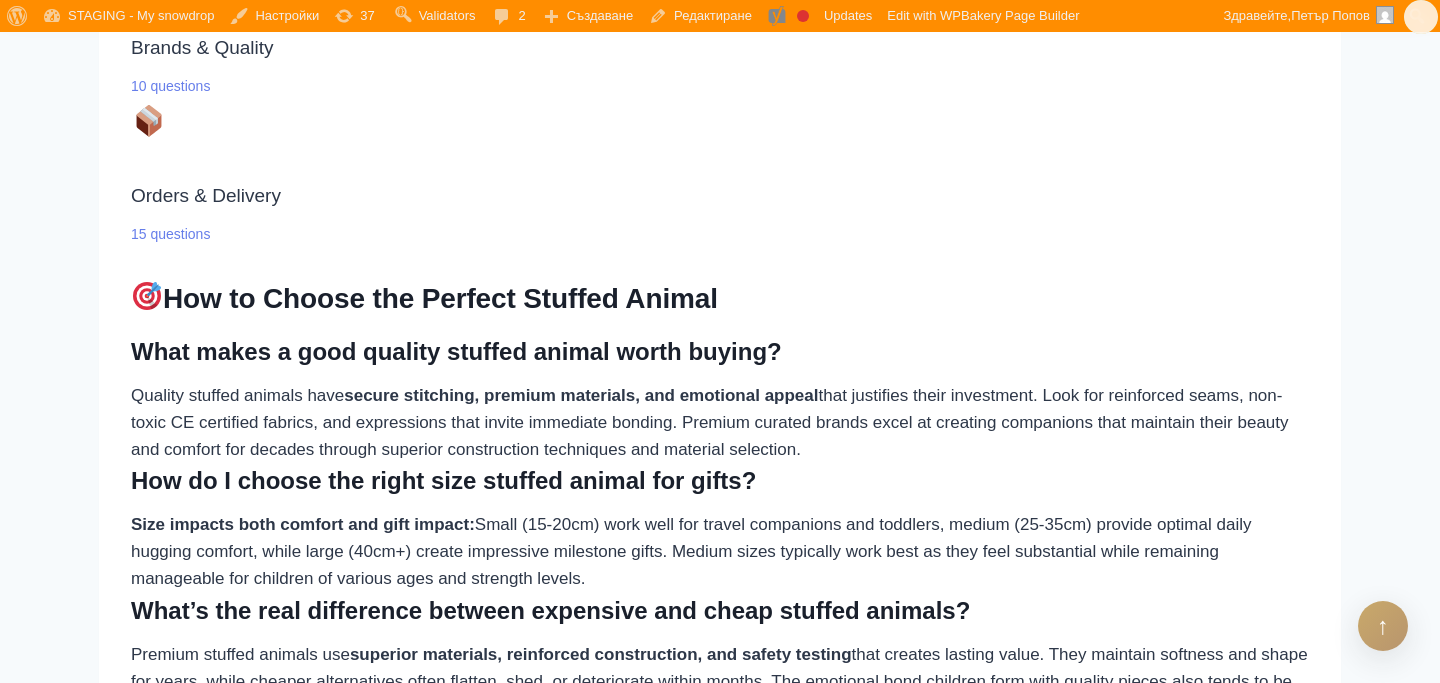 click on "15 questions" at bounding box center (720, 234) 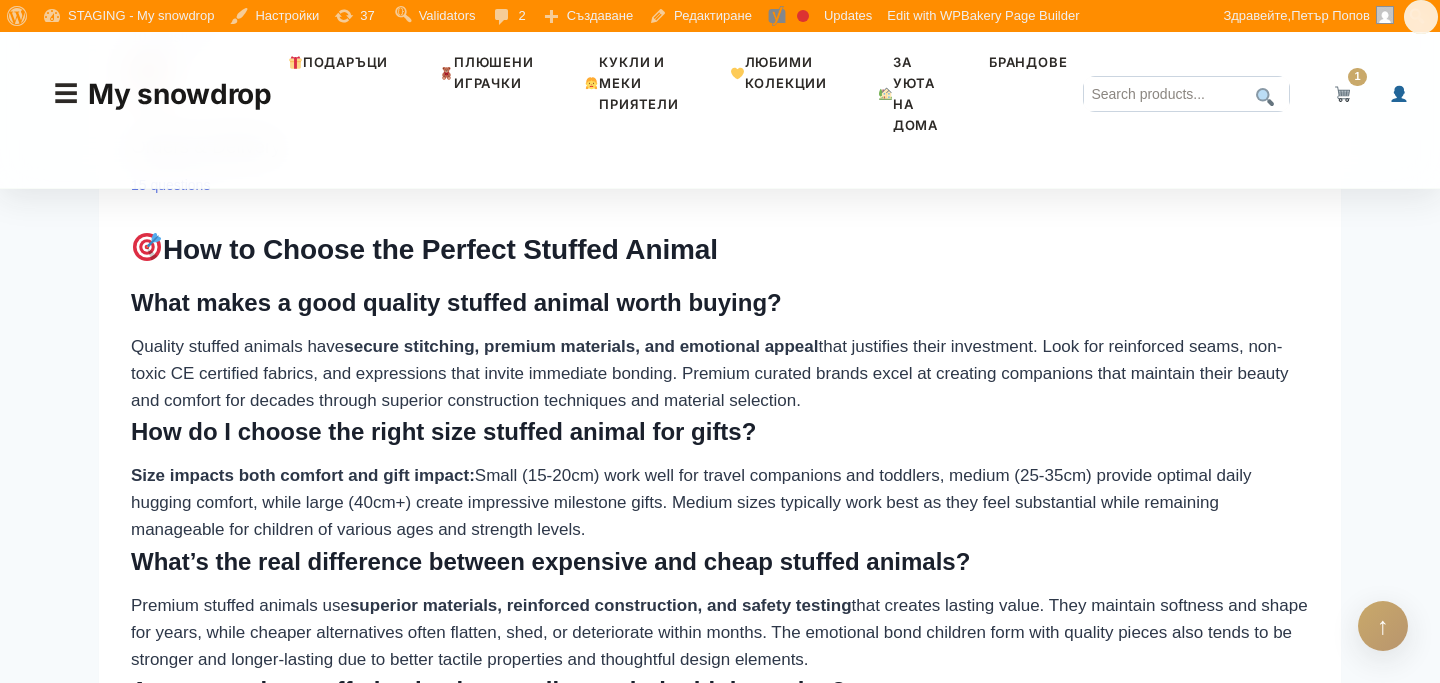 scroll, scrollTop: 1466, scrollLeft: 0, axis: vertical 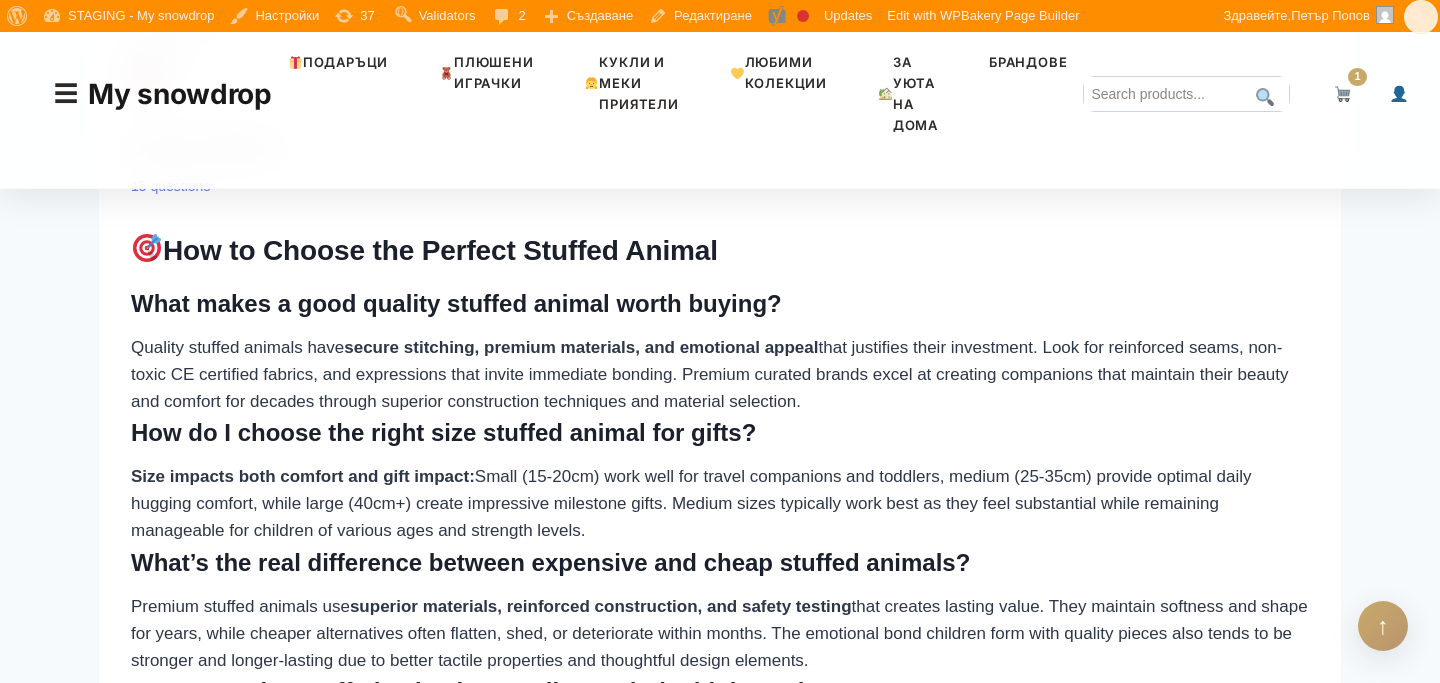 click on "What makes a good quality stuffed animal worth buying?" at bounding box center (720, 304) 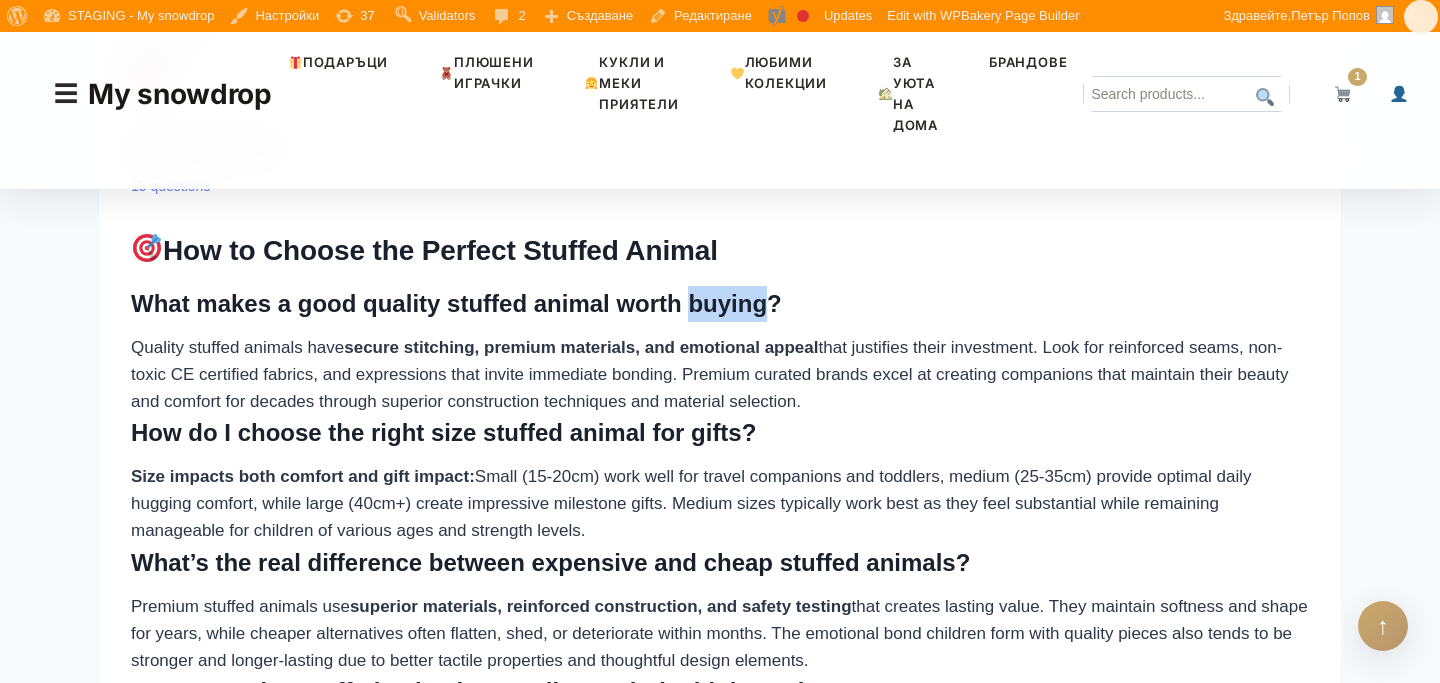 click on "What makes a good quality stuffed animal worth buying?" at bounding box center [720, 304] 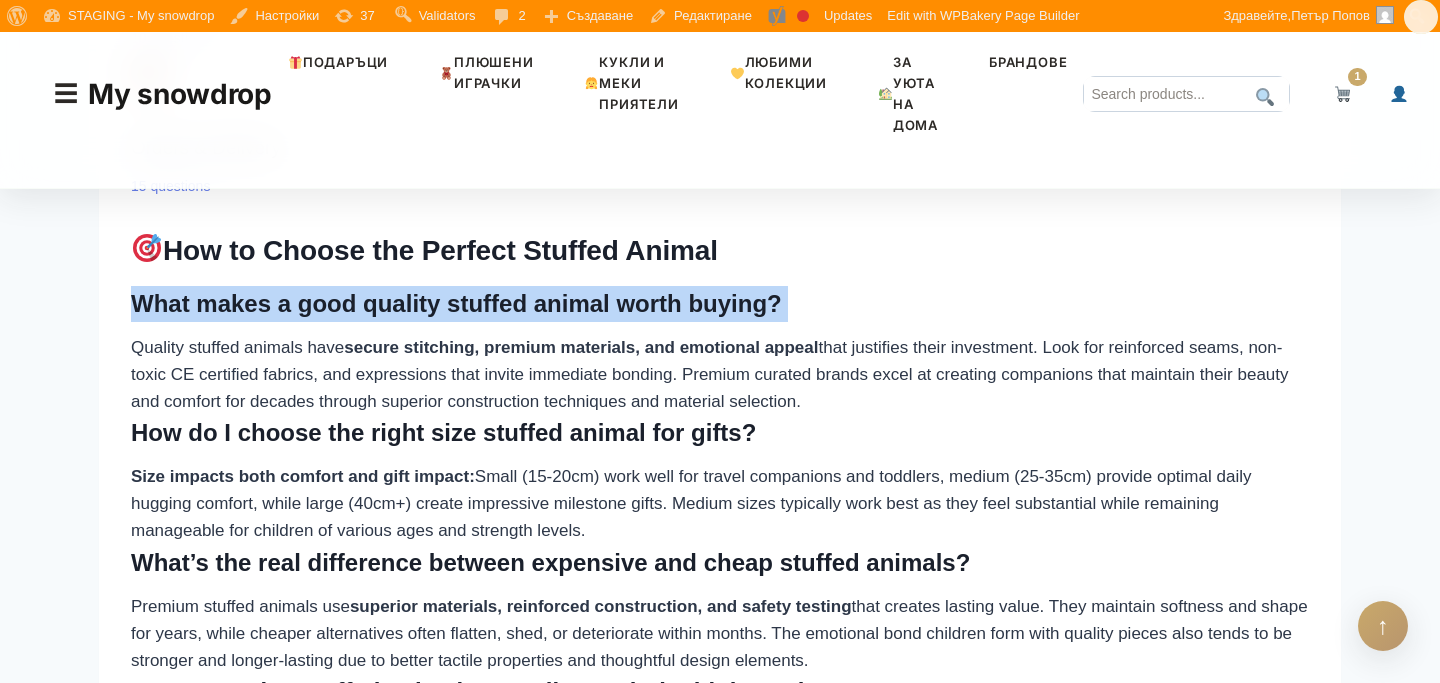 click on "What makes a good quality stuffed animal worth buying?" at bounding box center (720, 304) 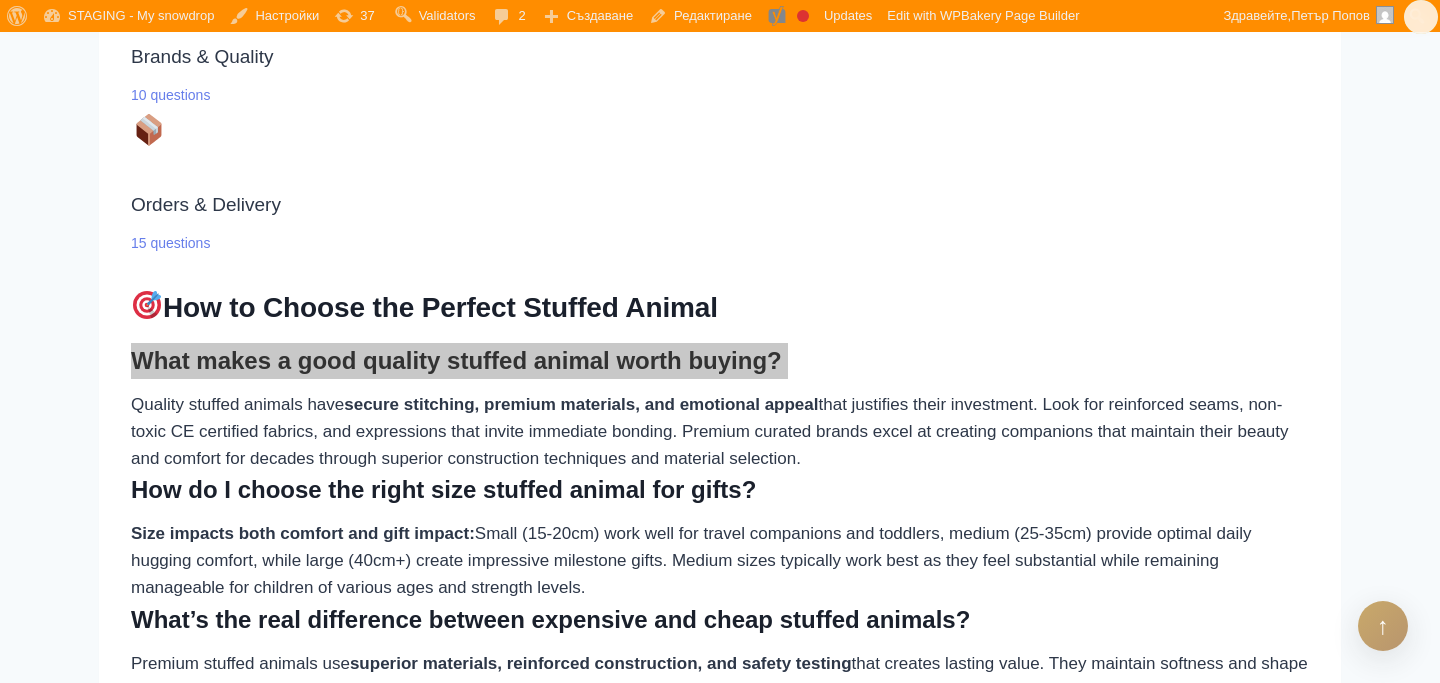 scroll, scrollTop: 1427, scrollLeft: 0, axis: vertical 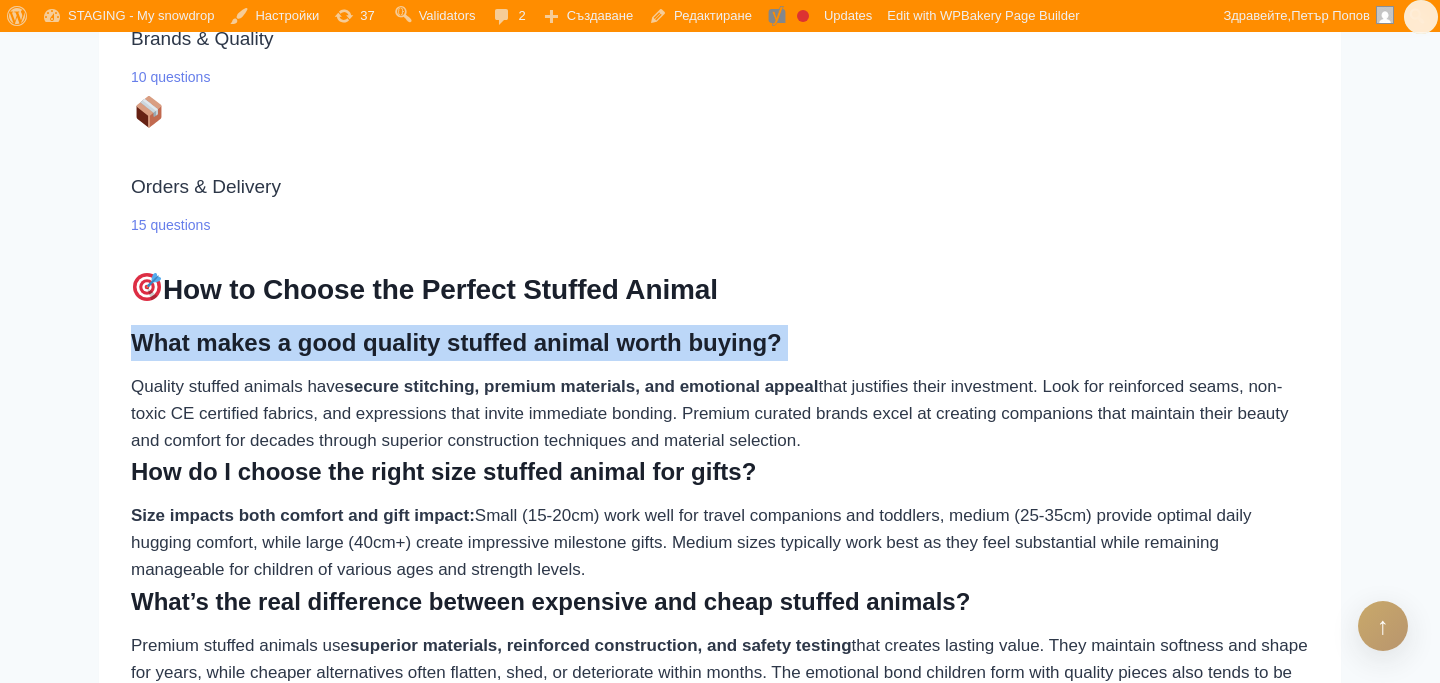 copy on "What makes a good quality stuffed animal worth buying?" 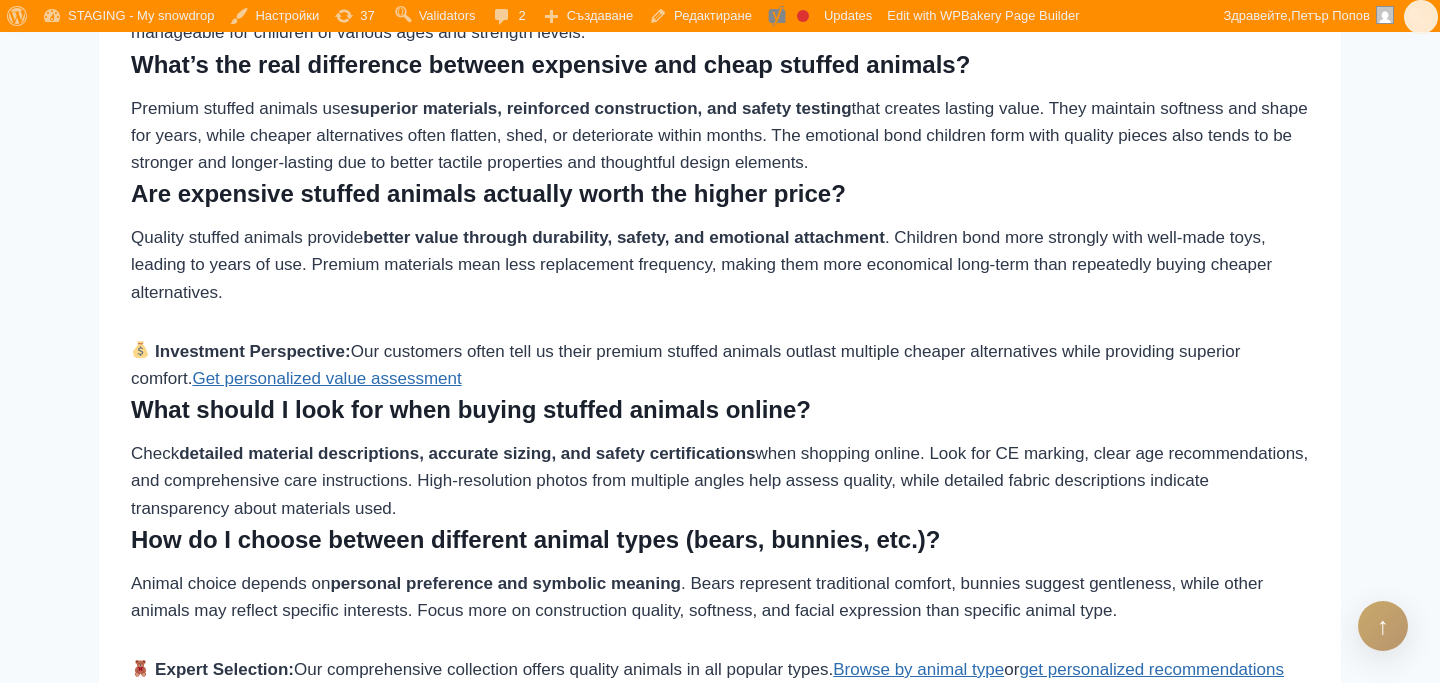 scroll, scrollTop: 1965, scrollLeft: 0, axis: vertical 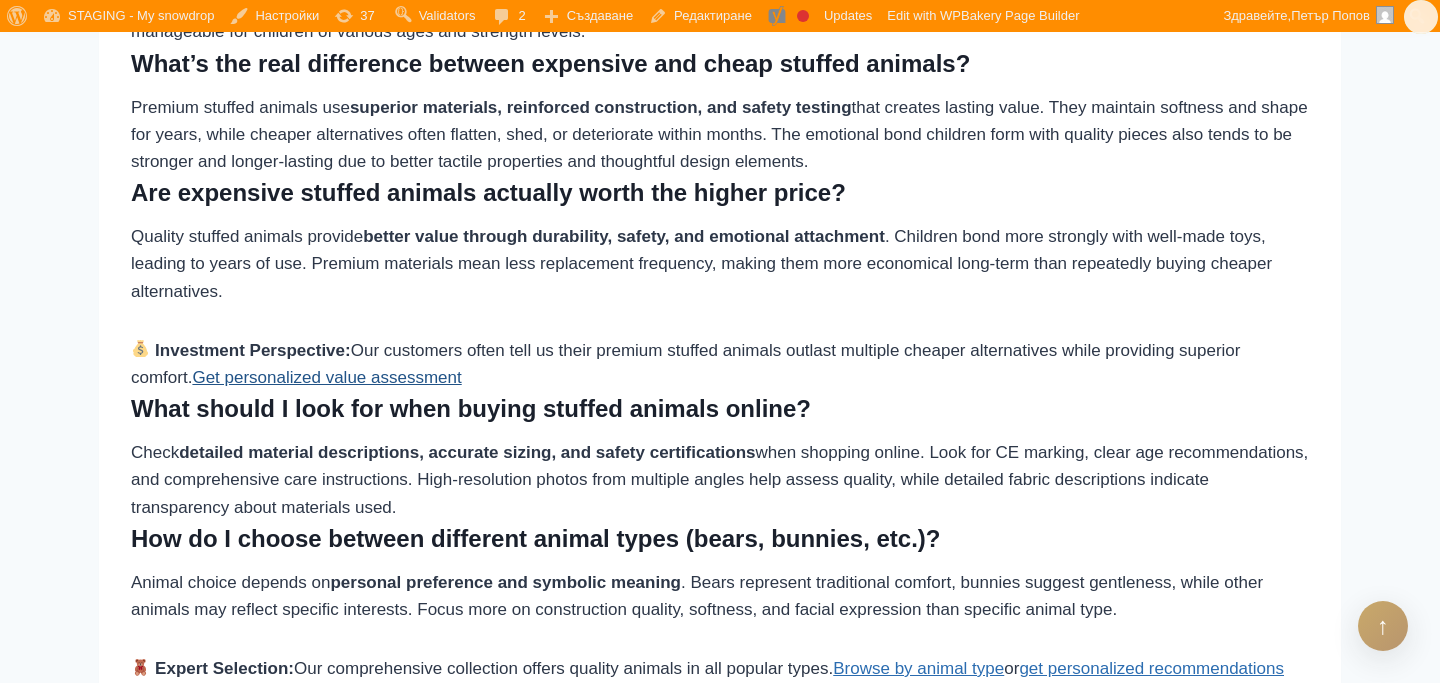 click on "Get personalized value assessment" at bounding box center [326, 377] 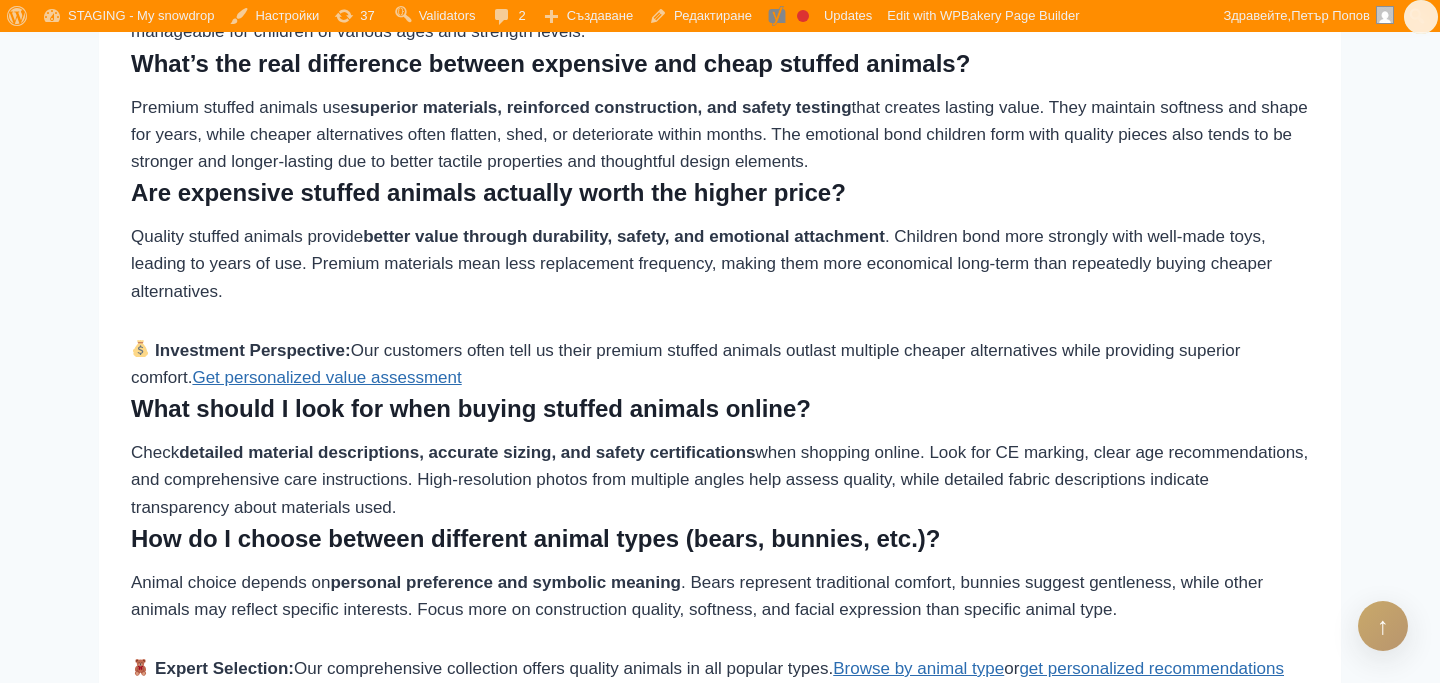 click on "Investment Perspective:  Our customers often tell us their premium stuffed animals outlast multiple cheaper alternatives while providing superior comfort.  Get personalized value assessment" at bounding box center [720, 364] 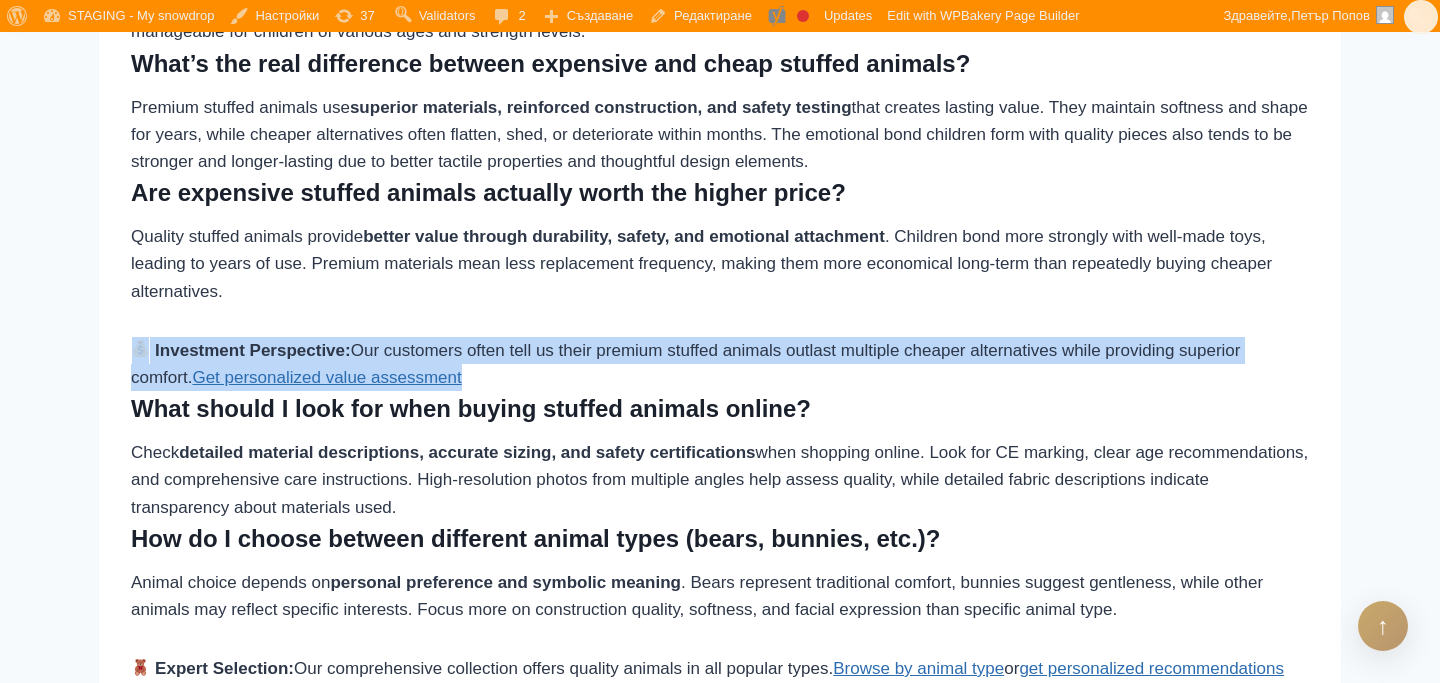 drag, startPoint x: 120, startPoint y: 339, endPoint x: 507, endPoint y: 373, distance: 388.49066 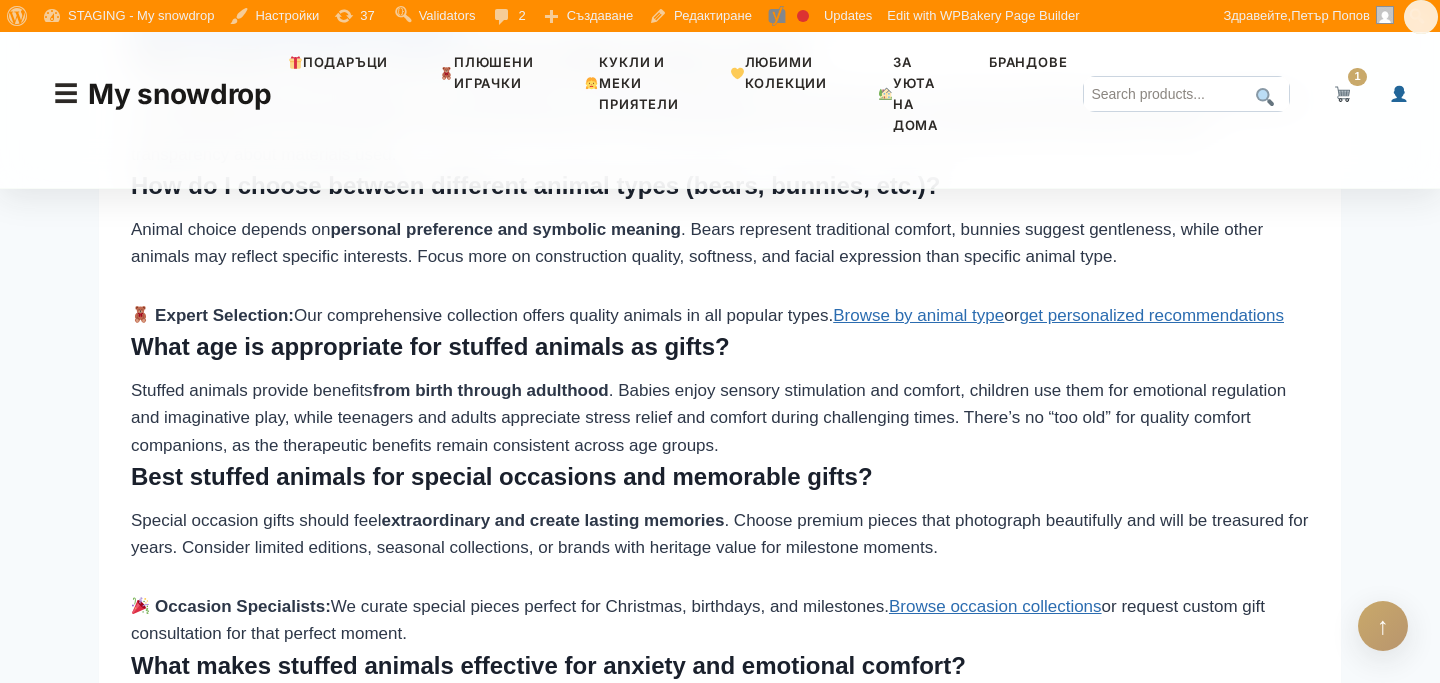 scroll, scrollTop: 2317, scrollLeft: 0, axis: vertical 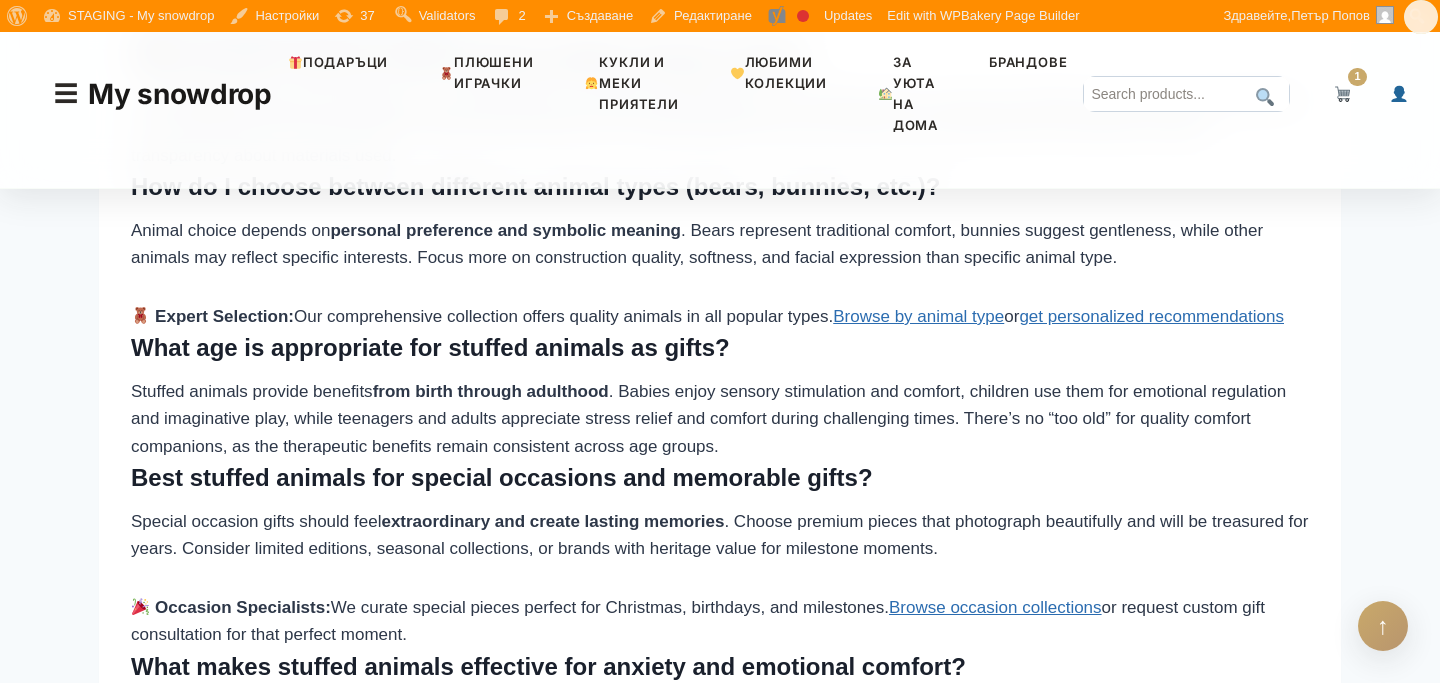 click on "Animal choice depends on  personal preference and symbolic meaning . Bears represent traditional comfort, bunnies suggest gentleness, while other animals may reflect specific interests. Focus more on construction quality, softness, and facial expression than specific animal type.
Expert Selection:  Our comprehensive collection offers quality animals in all popular types.  Browse by animal type  or  get personalized recommendations" at bounding box center (720, 274) 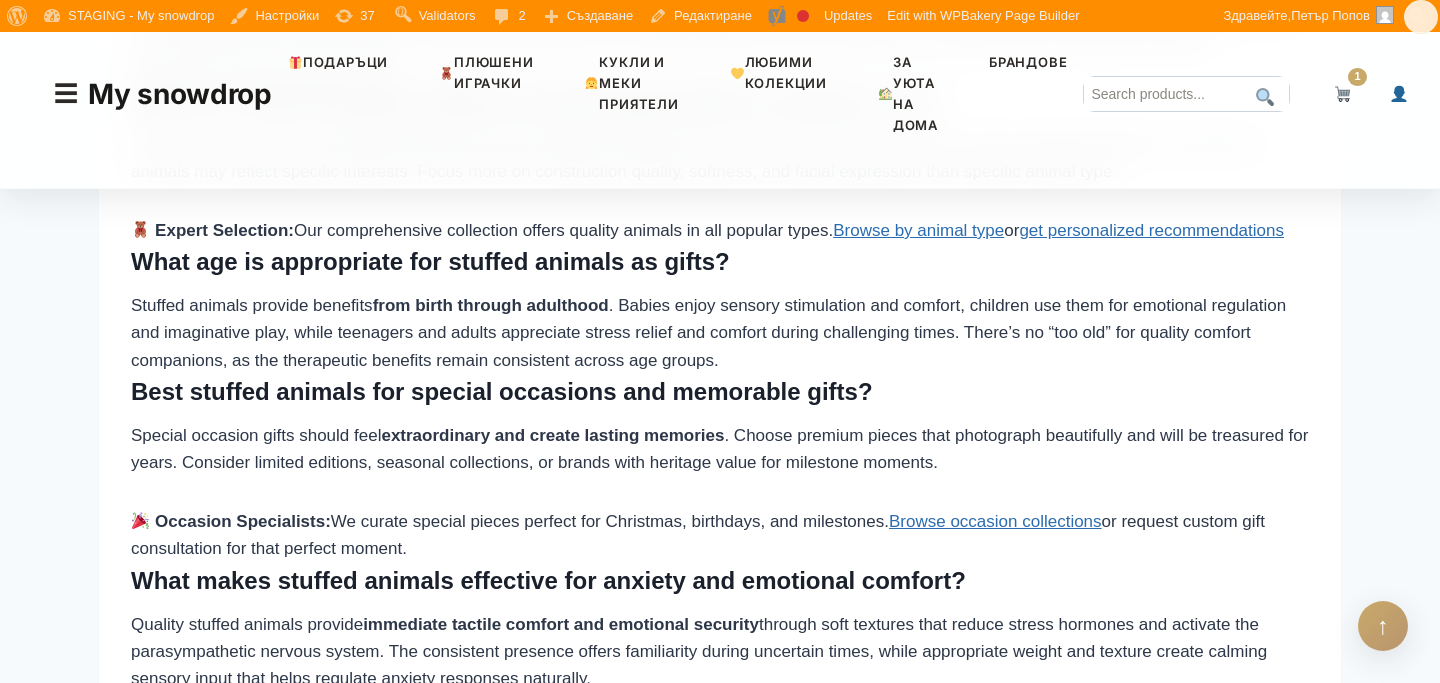 scroll, scrollTop: 2386, scrollLeft: 0, axis: vertical 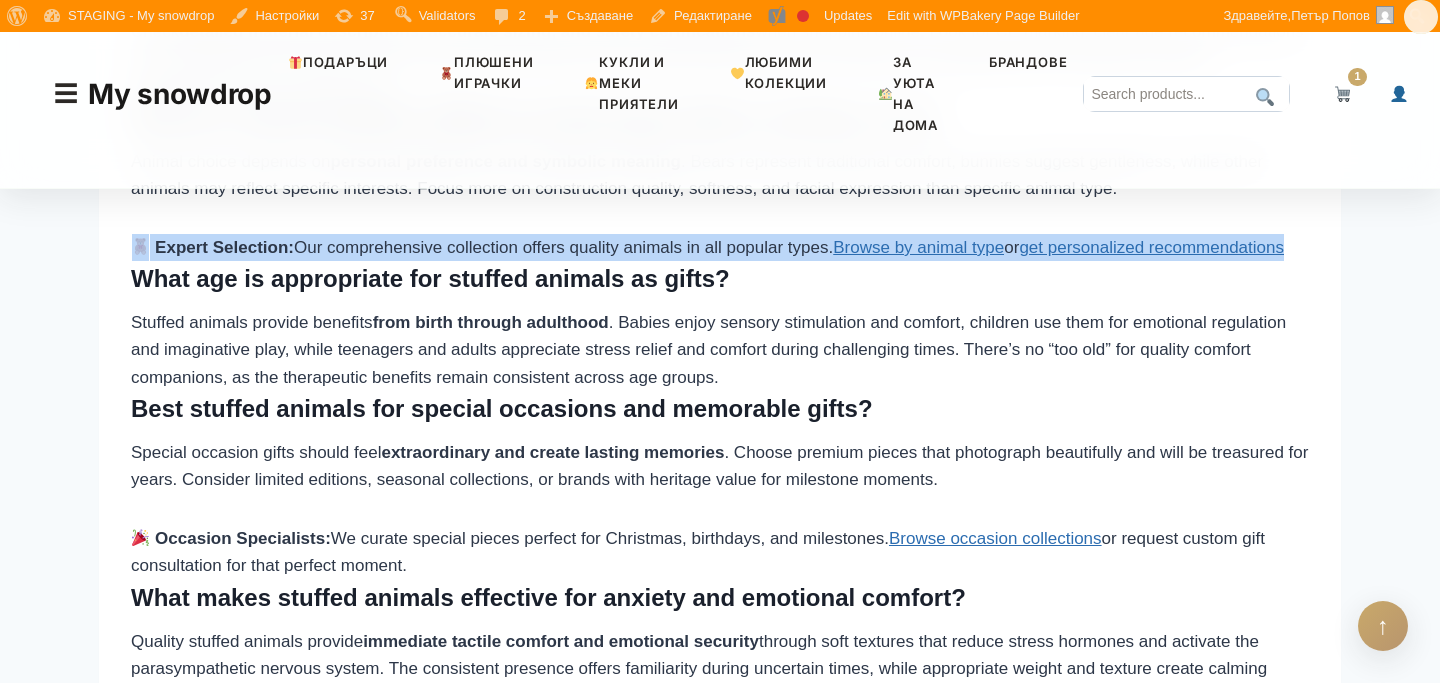 drag, startPoint x: 118, startPoint y: 239, endPoint x: 344, endPoint y: 263, distance: 227.27077 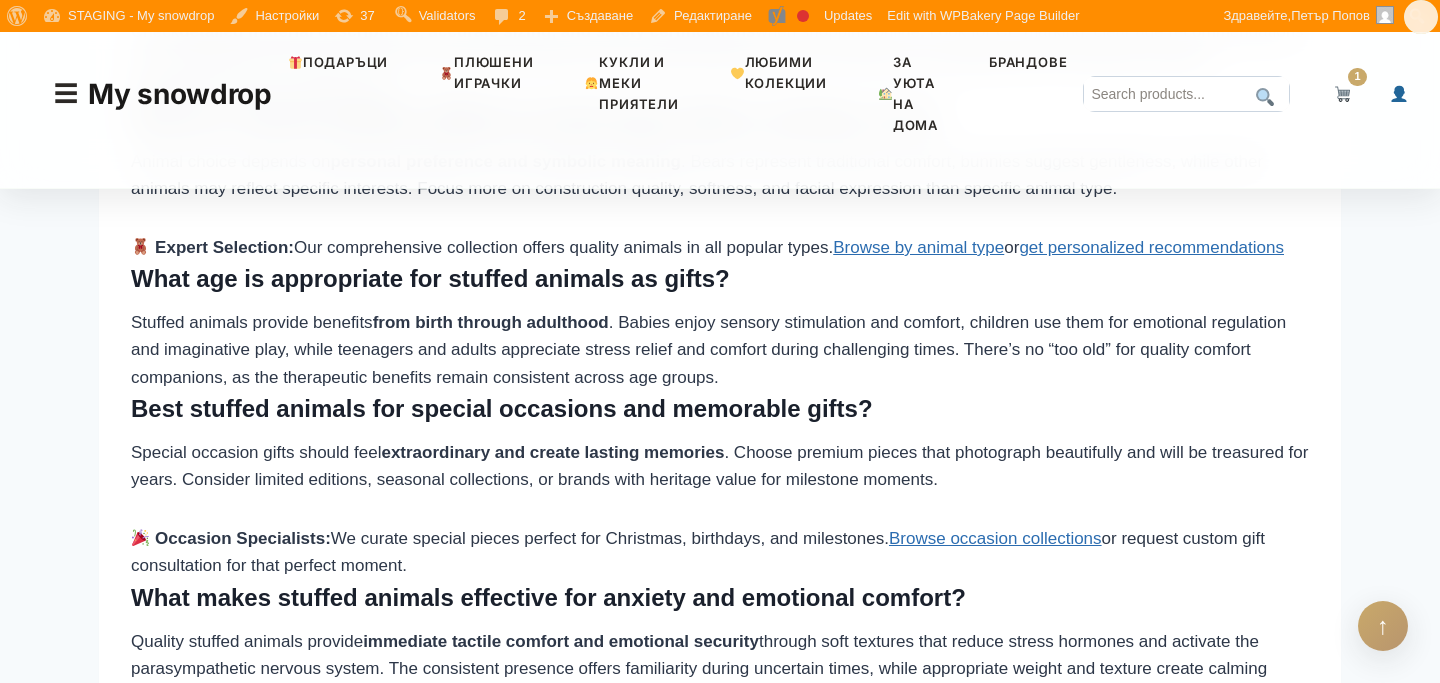click on "Stuffed animals provide benefits  from birth through adulthood . Babies enjoy sensory stimulation and comfort, children use them for emotional regulation and imaginative play, while teenagers and adults appreciate stress relief and comfort during challenging times. There’s no “too old” for quality comfort companions, as the therapeutic benefits remain consistent across age groups." at bounding box center (720, 350) 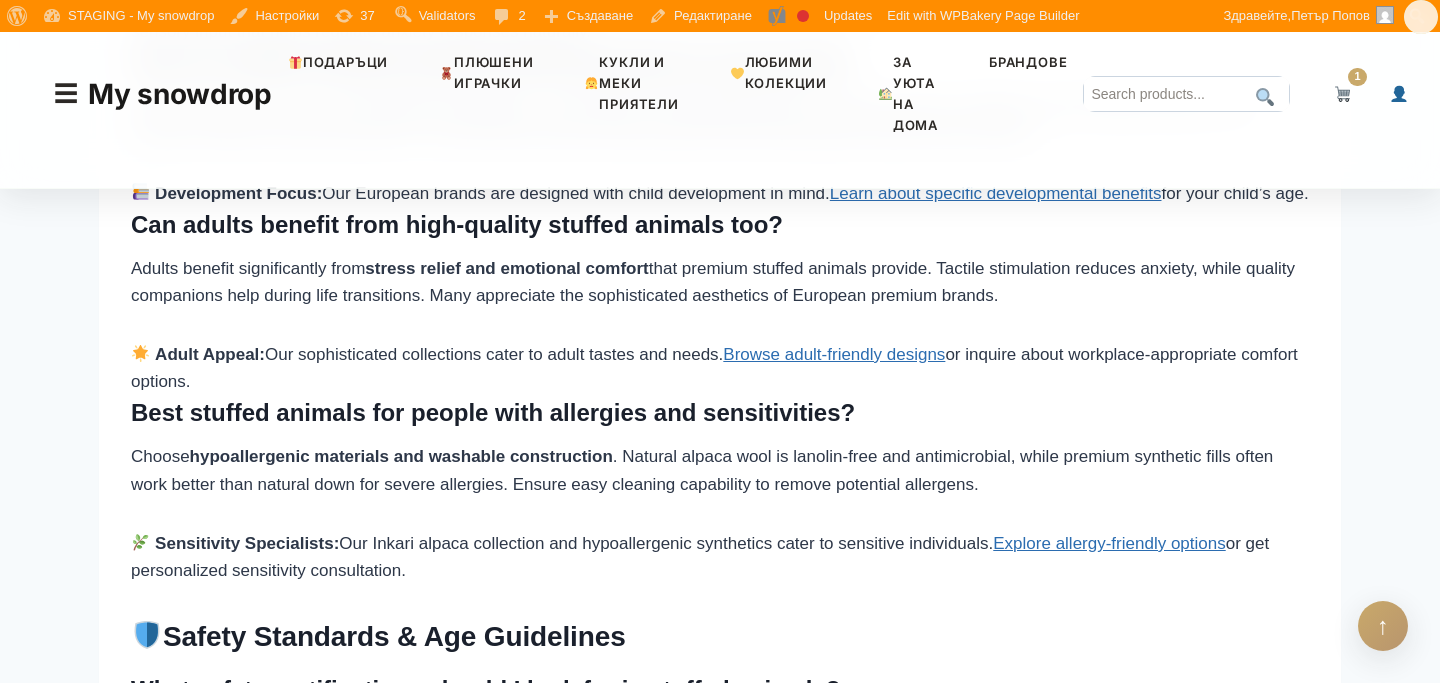 scroll, scrollTop: 3046, scrollLeft: 0, axis: vertical 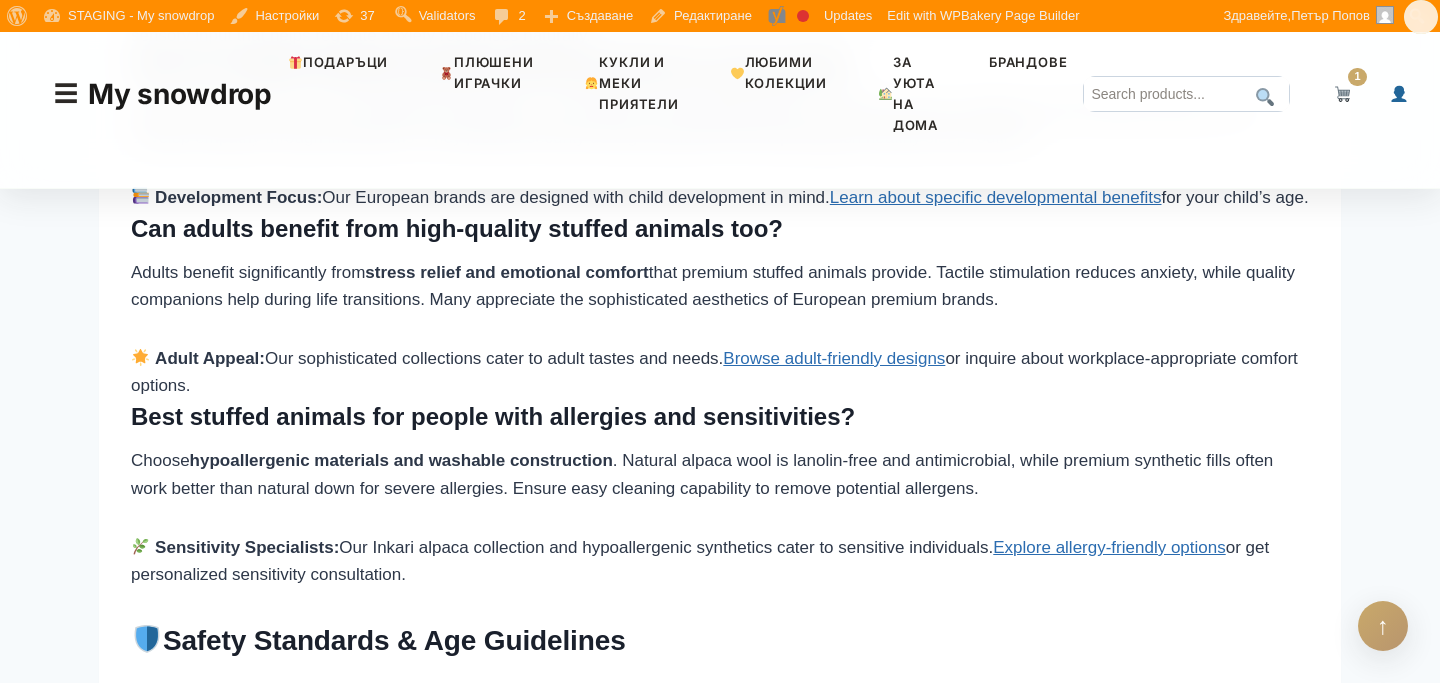 drag, startPoint x: 126, startPoint y: 221, endPoint x: 200, endPoint y: 246, distance: 78.1089 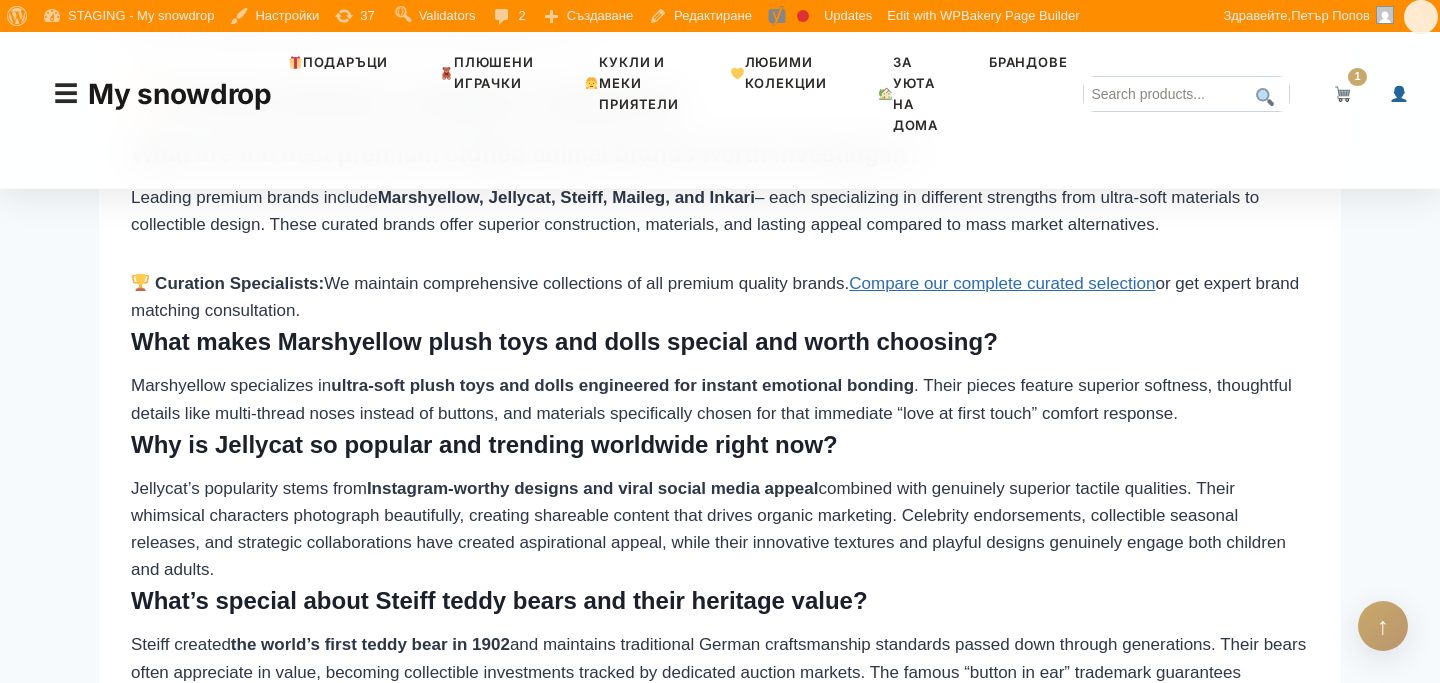 scroll, scrollTop: 4562, scrollLeft: 0, axis: vertical 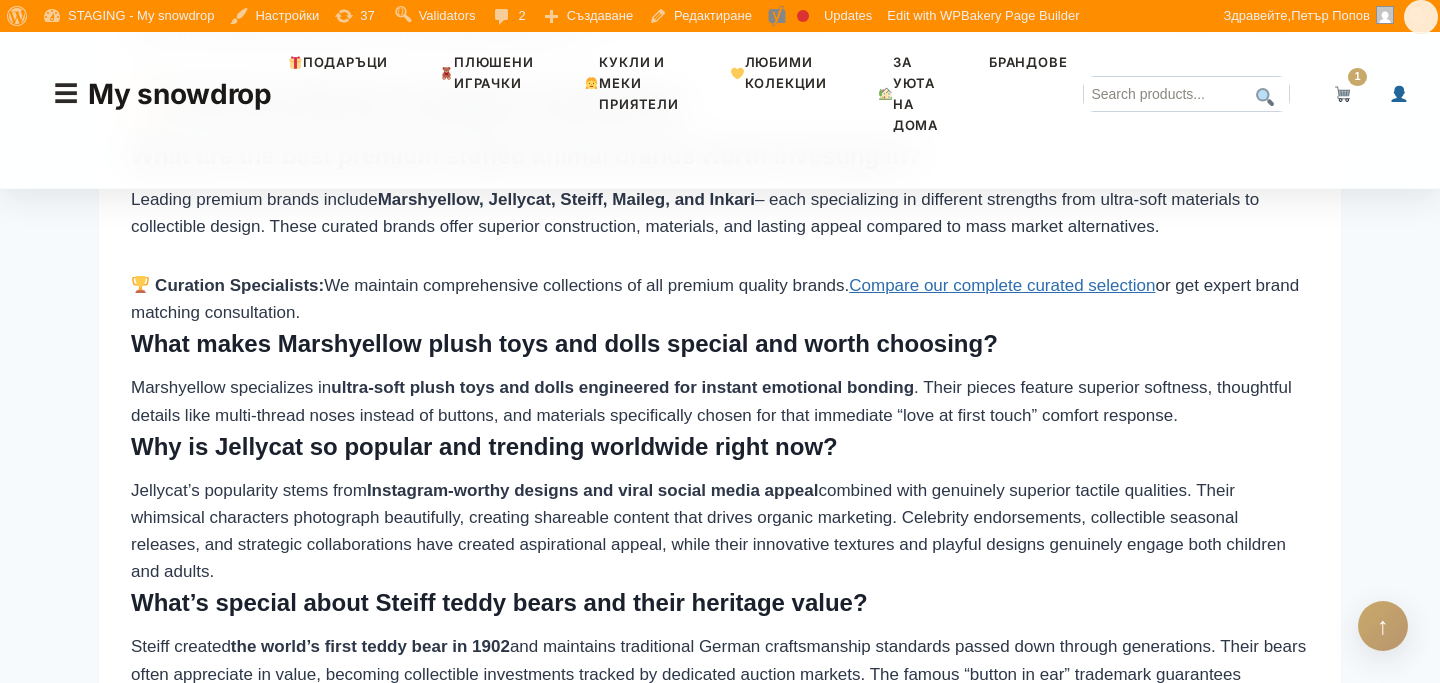 click on "What are the best premium stuffed animal brands worth investing in?" at bounding box center (720, 156) 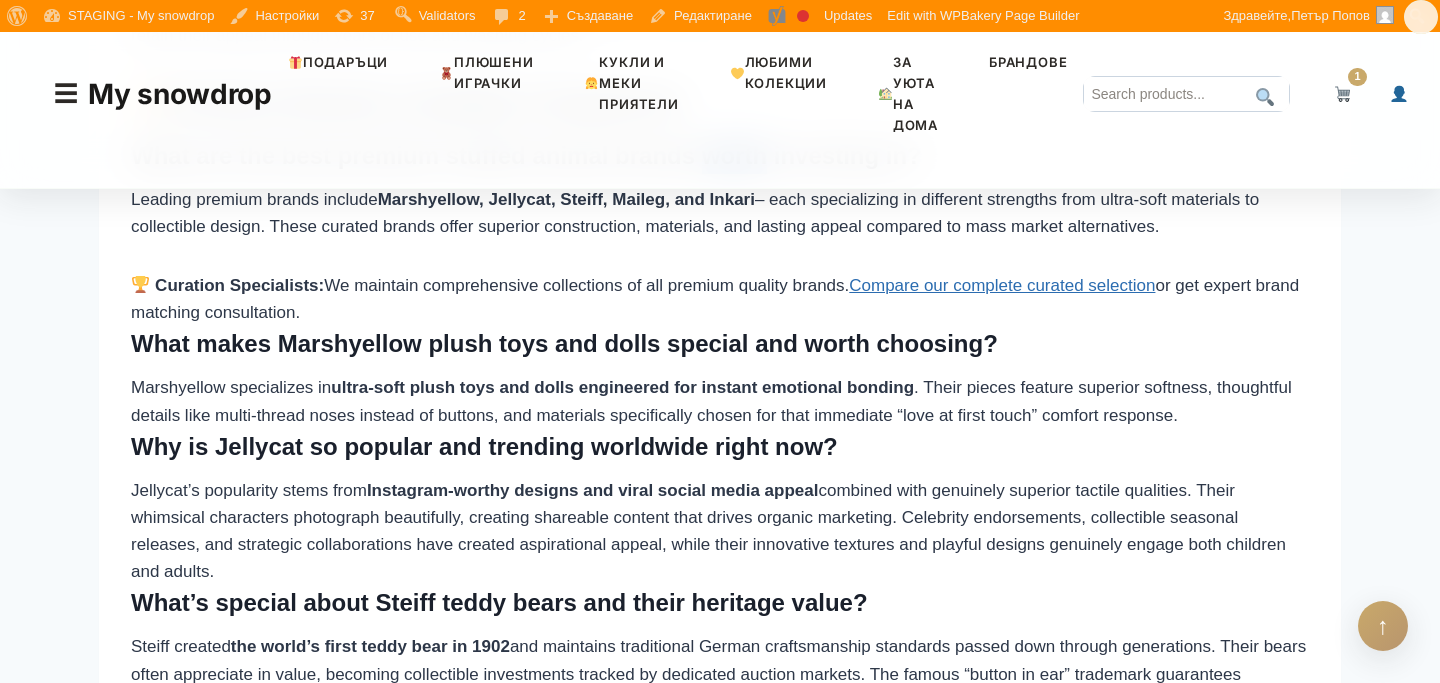 click on "What are the best premium stuffed animal brands worth investing in?" at bounding box center [720, 156] 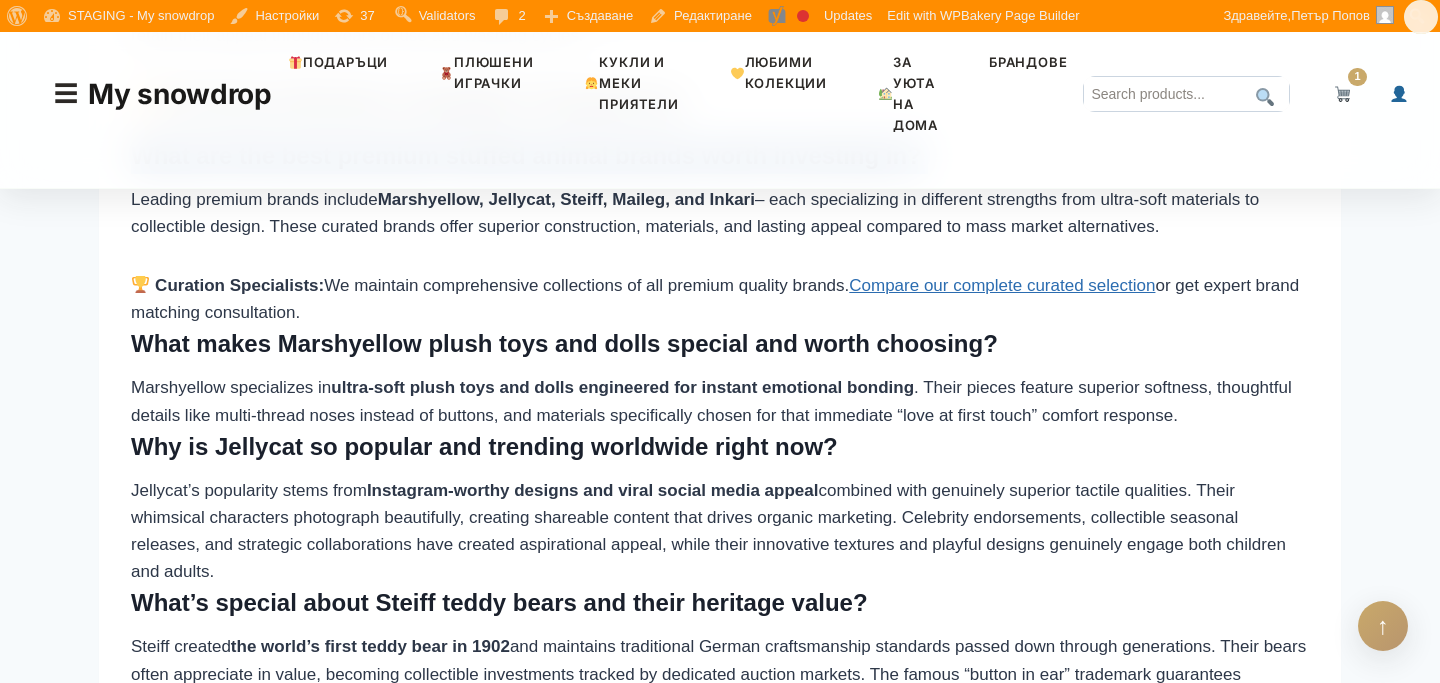 click on "What are the best premium stuffed animal brands worth investing in?" at bounding box center (720, 156) 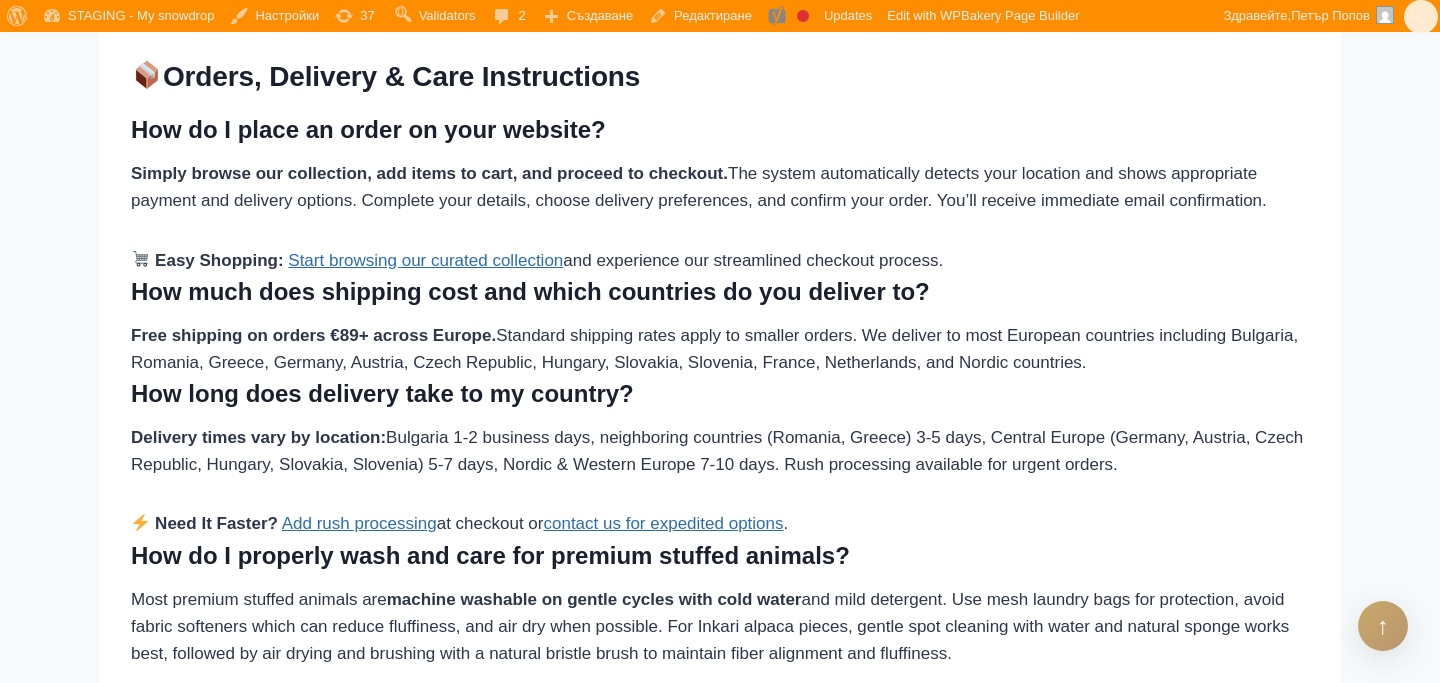 scroll, scrollTop: 5542, scrollLeft: 0, axis: vertical 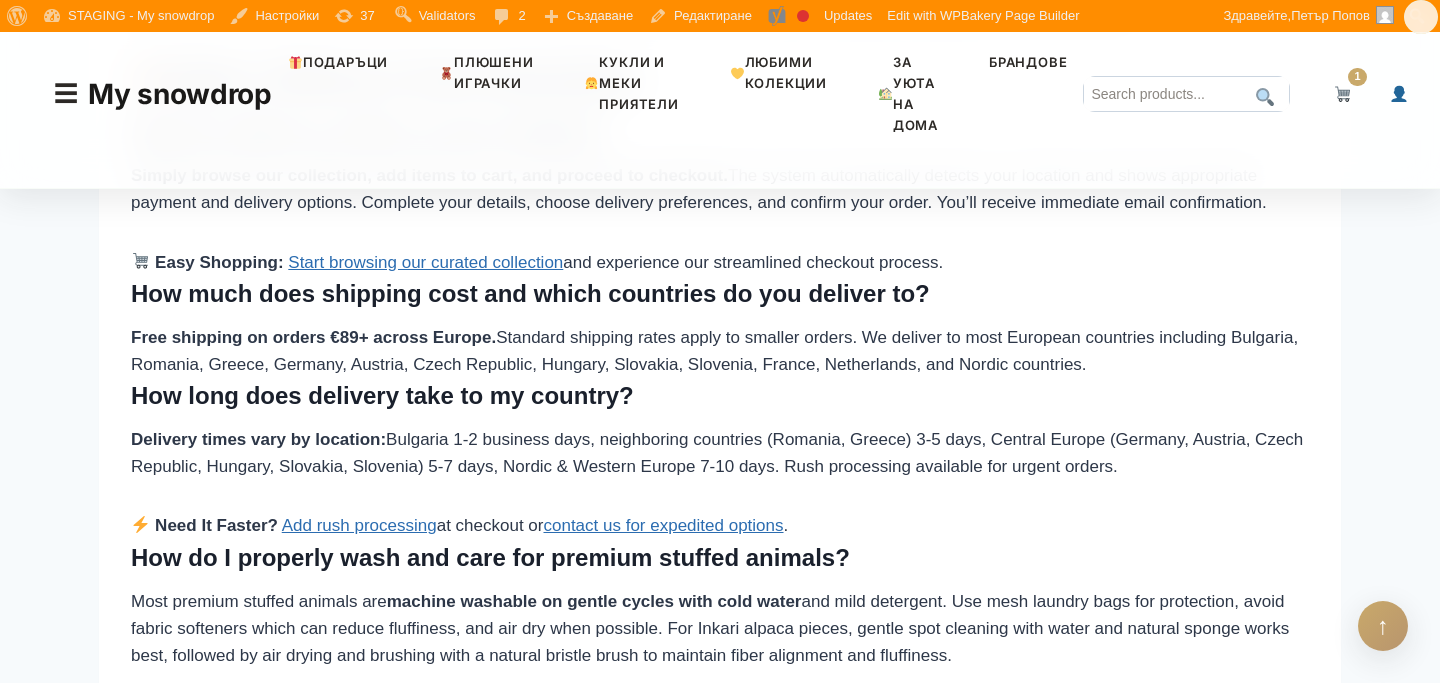 click on "Simply browse our collection, add items to cart, and proceed to checkout.  The system automatically detects your location and shows appropriate payment and delivery options. Complete your details, choose delivery preferences, and confirm your order. You’ll receive immediate email confirmation.
Easy Shopping:   Start browsing our curated collection  and experience our streamlined checkout process." at bounding box center (720, 219) 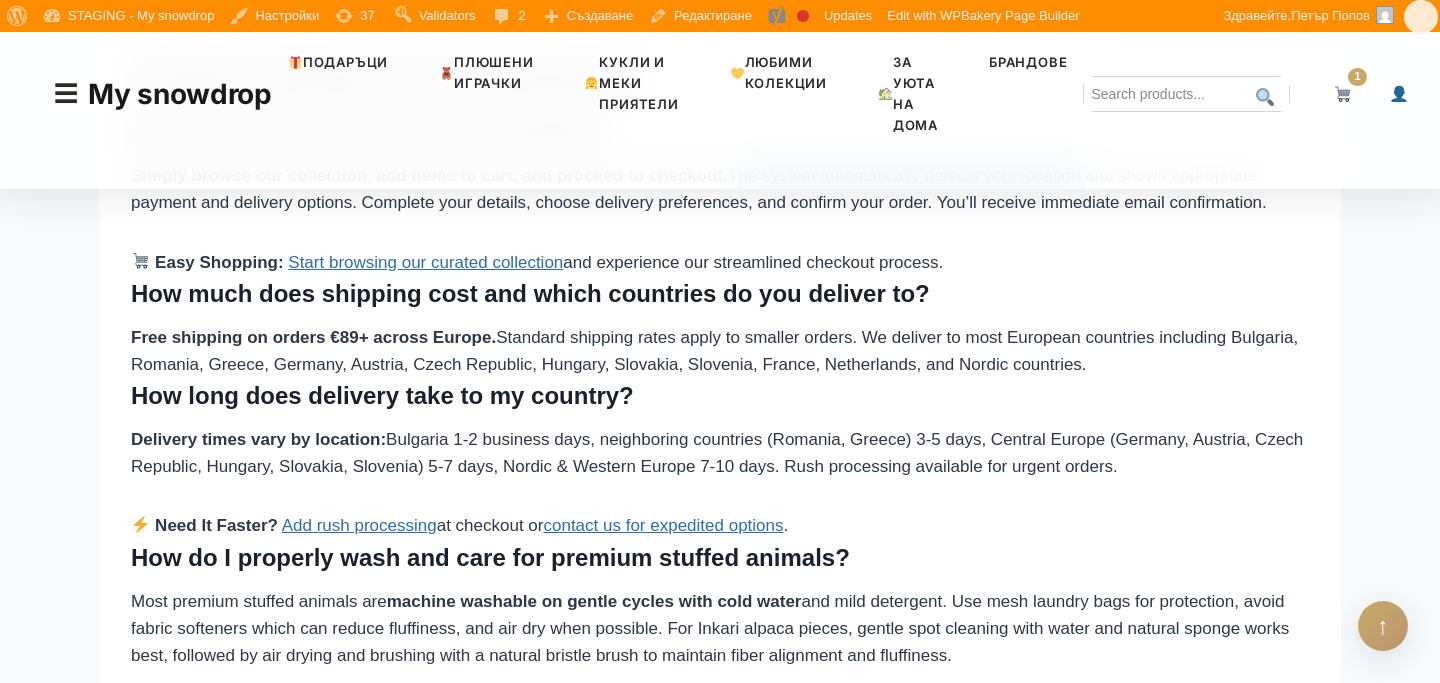 drag, startPoint x: 733, startPoint y: 257, endPoint x: 1050, endPoint y: 263, distance: 317.05676 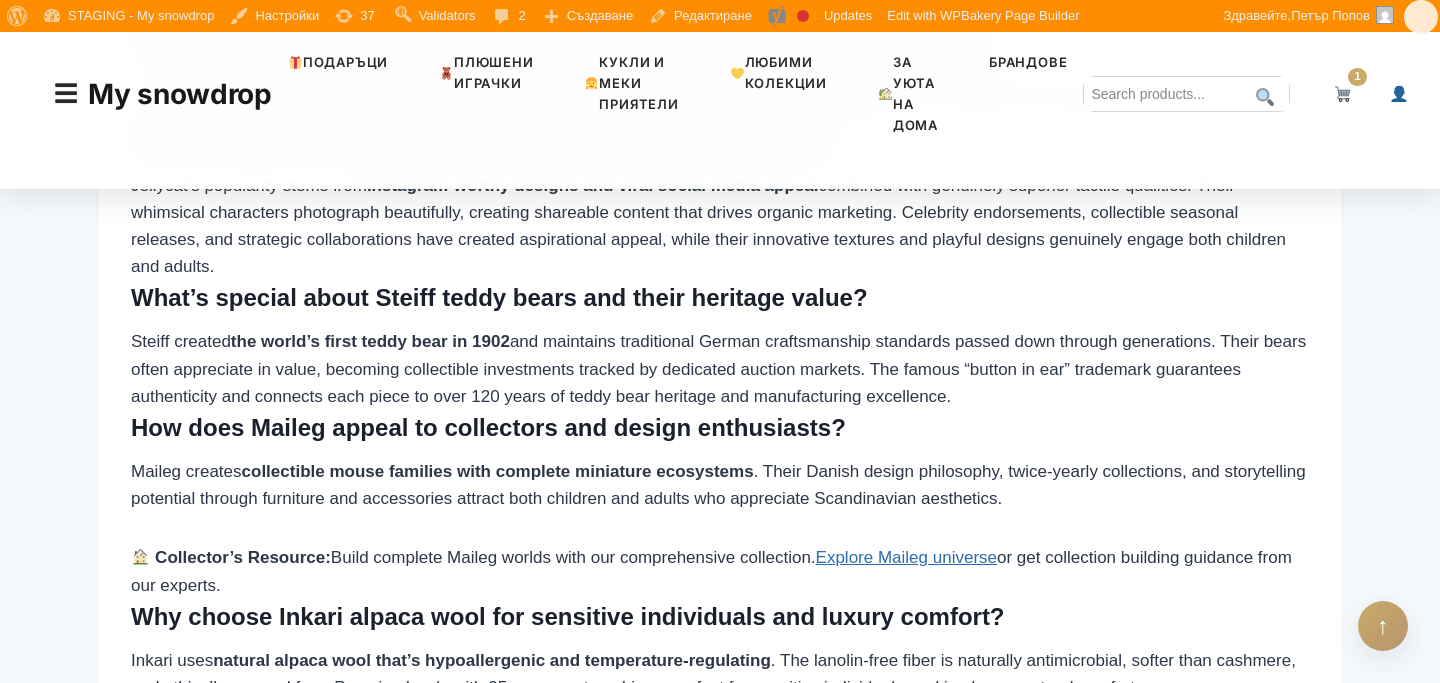 scroll, scrollTop: 4669, scrollLeft: 0, axis: vertical 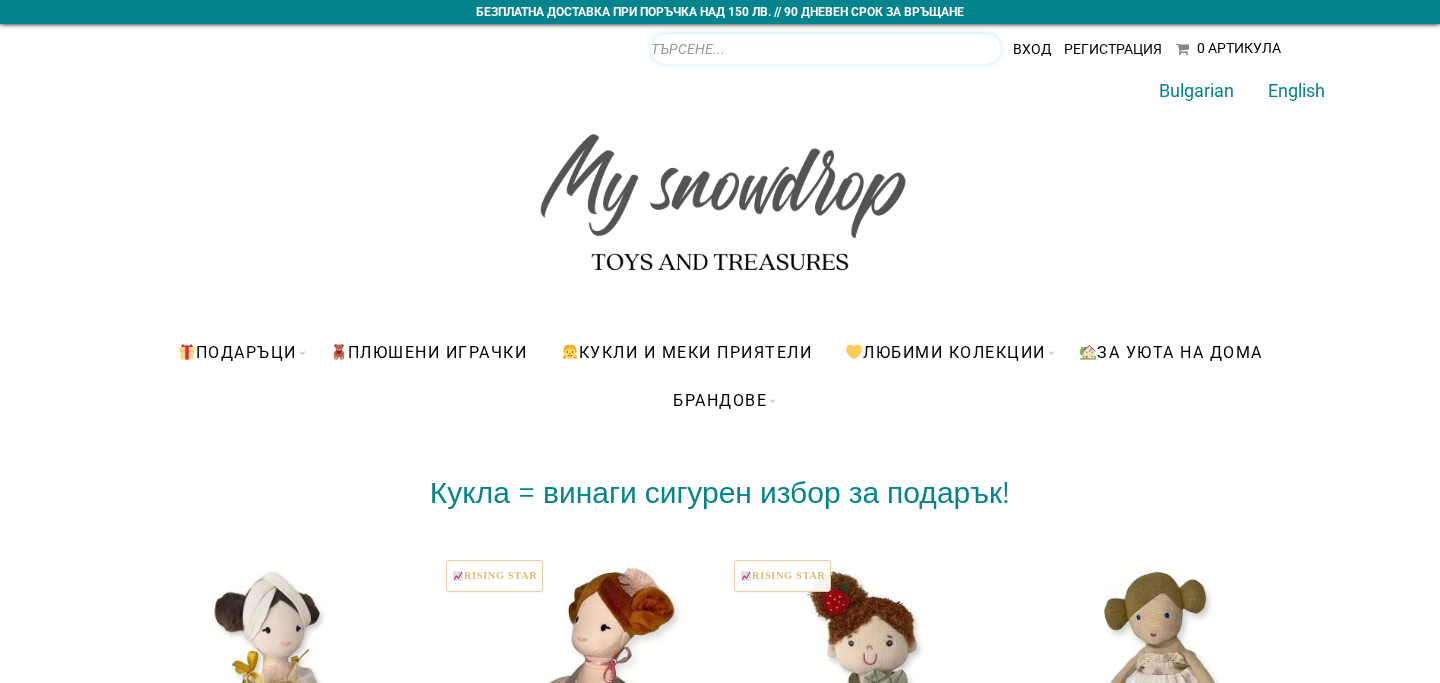 click on "Products search" at bounding box center (826, 49) 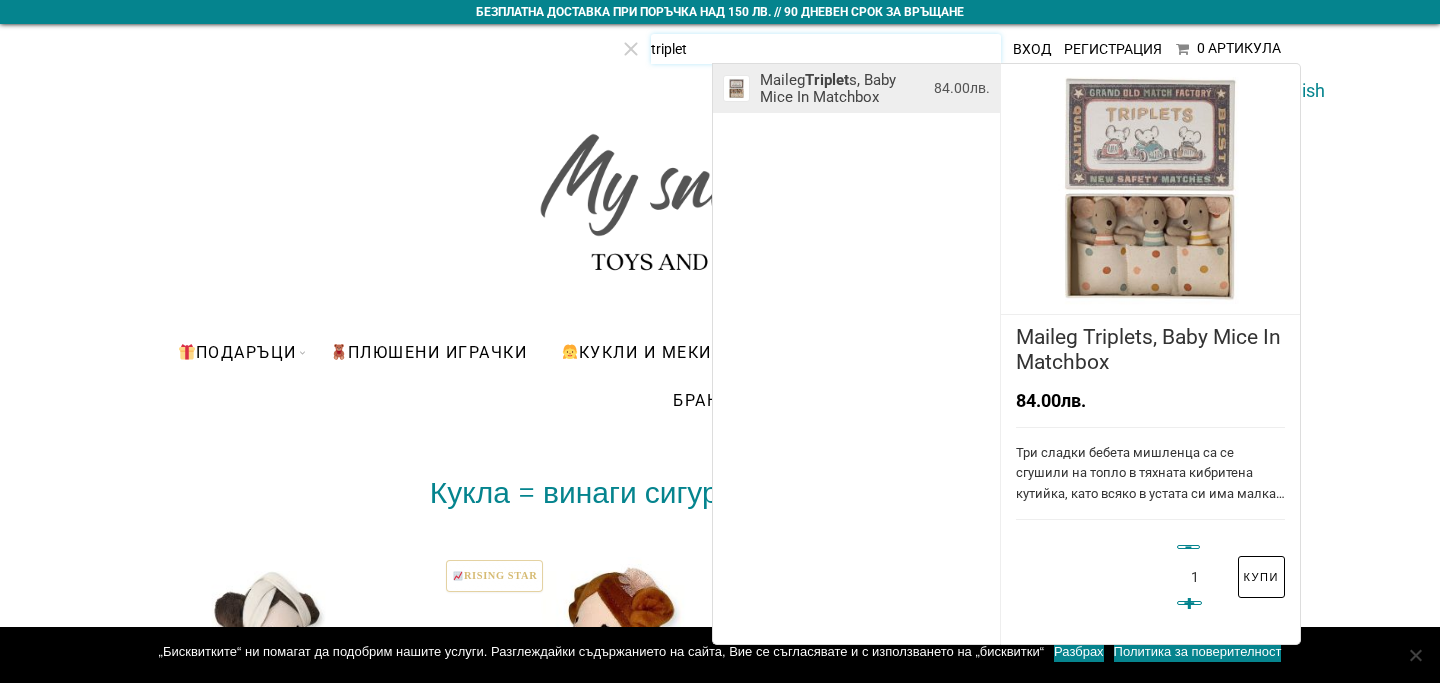 type on "triplet" 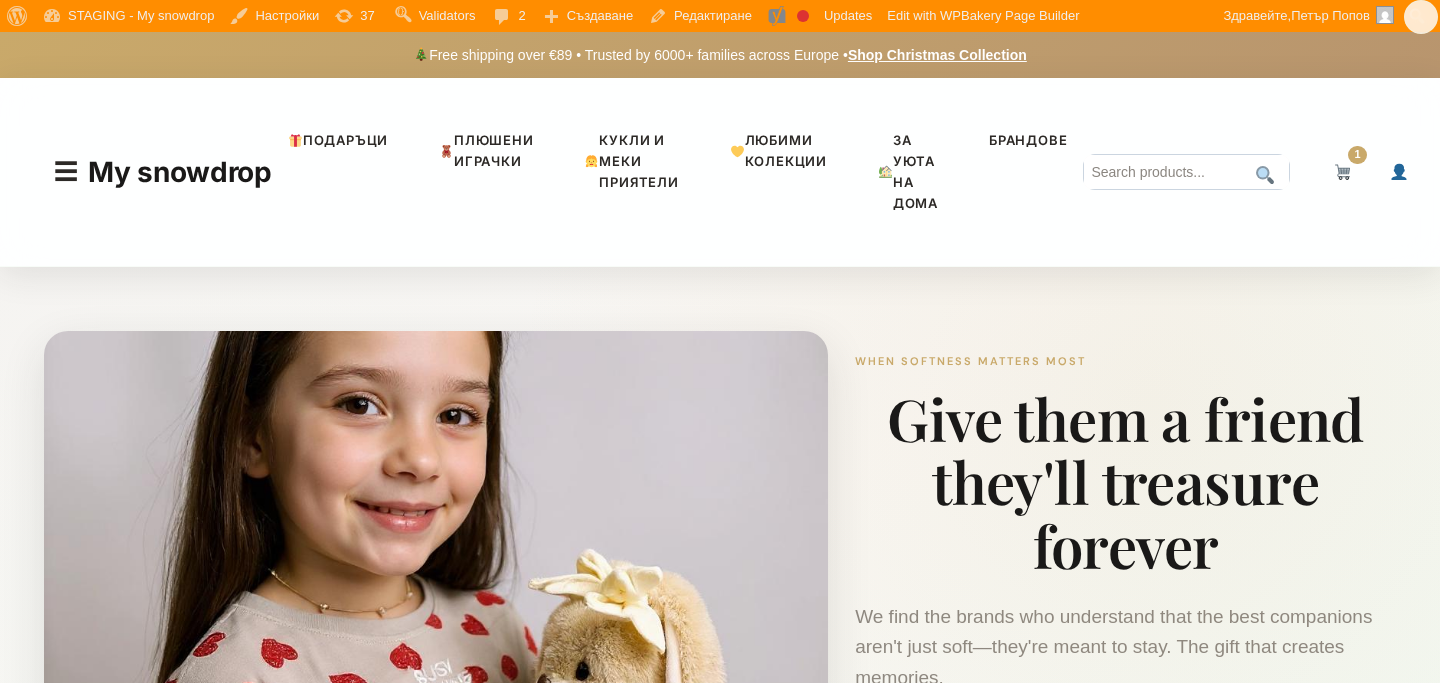 scroll, scrollTop: 0, scrollLeft: 0, axis: both 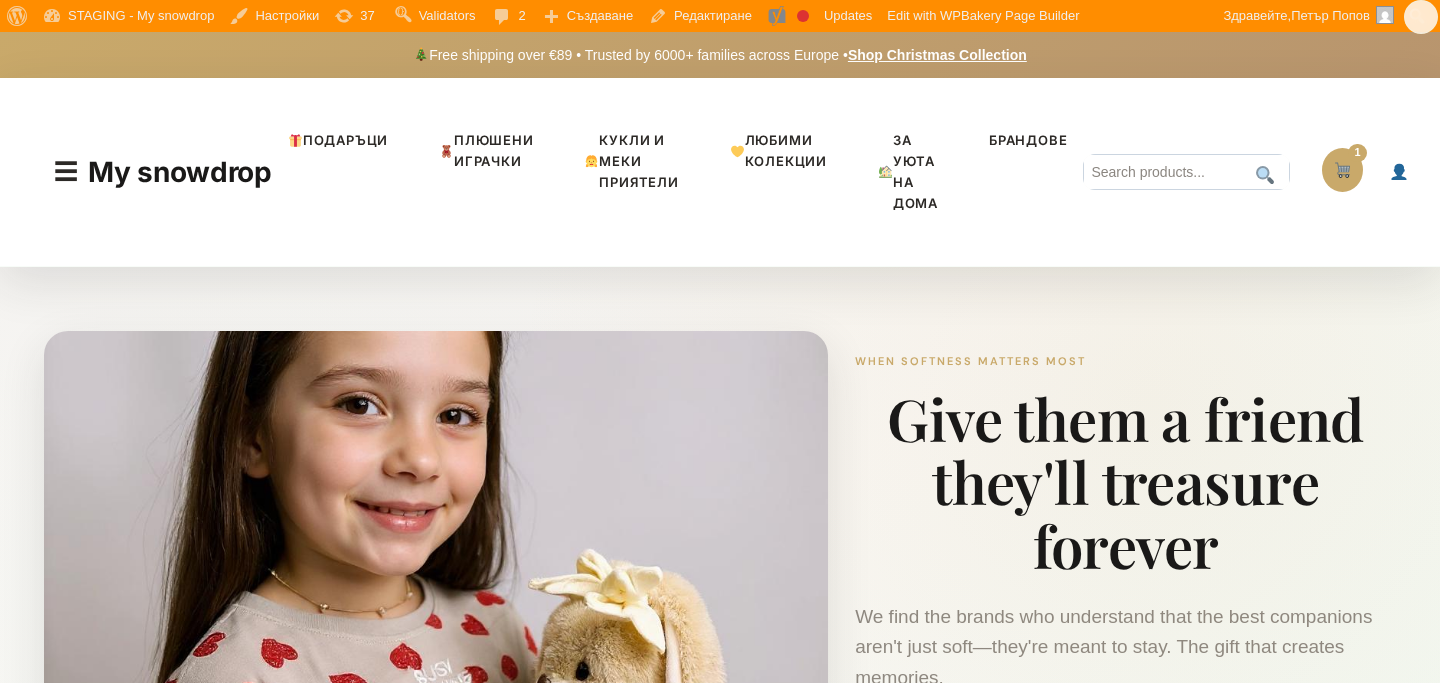 click at bounding box center [1342, 170] 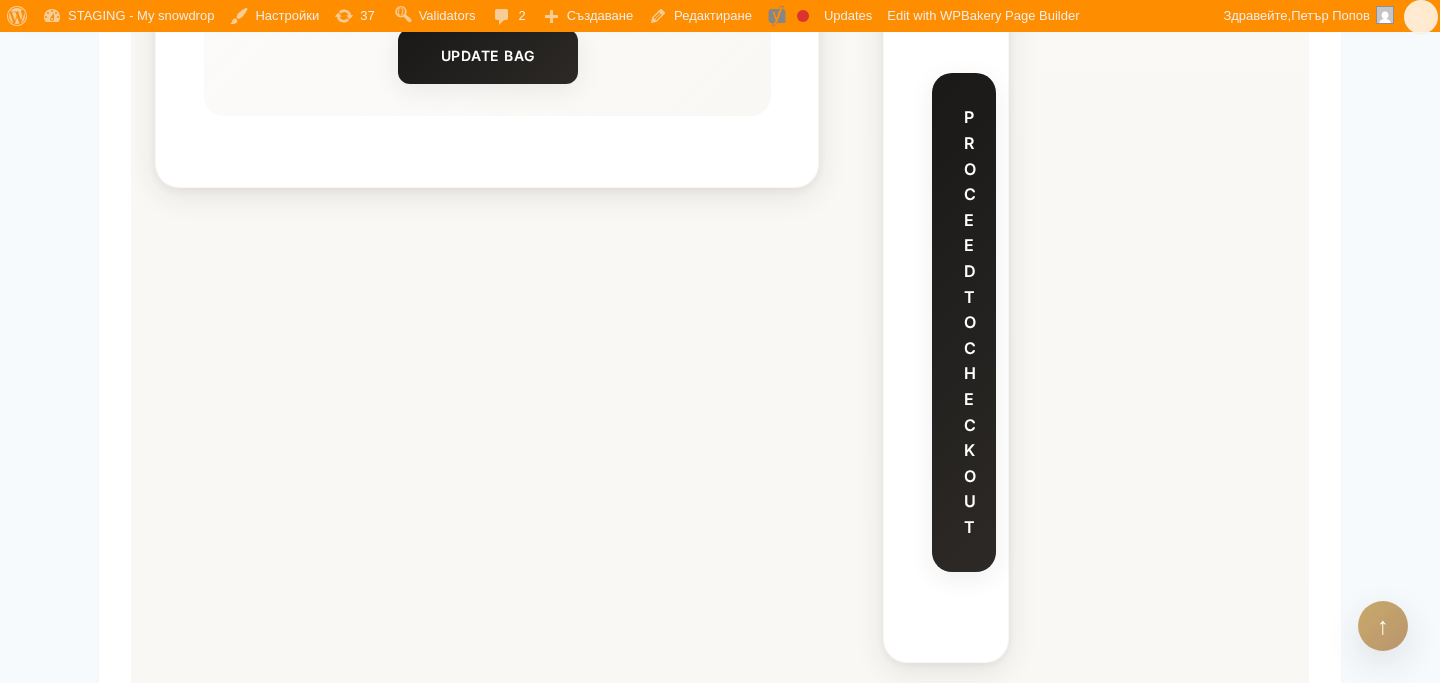 scroll, scrollTop: 1481, scrollLeft: 0, axis: vertical 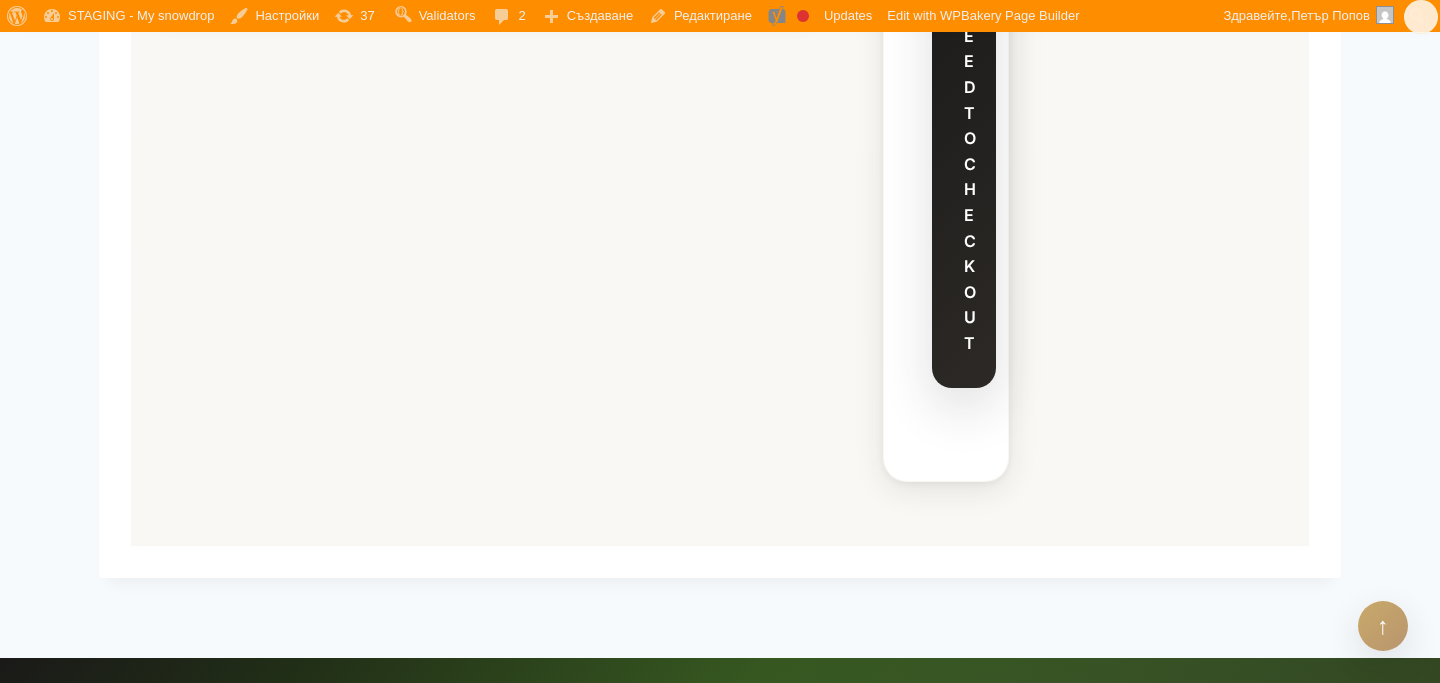 click on "Proceed to checkout" at bounding box center (964, 138) 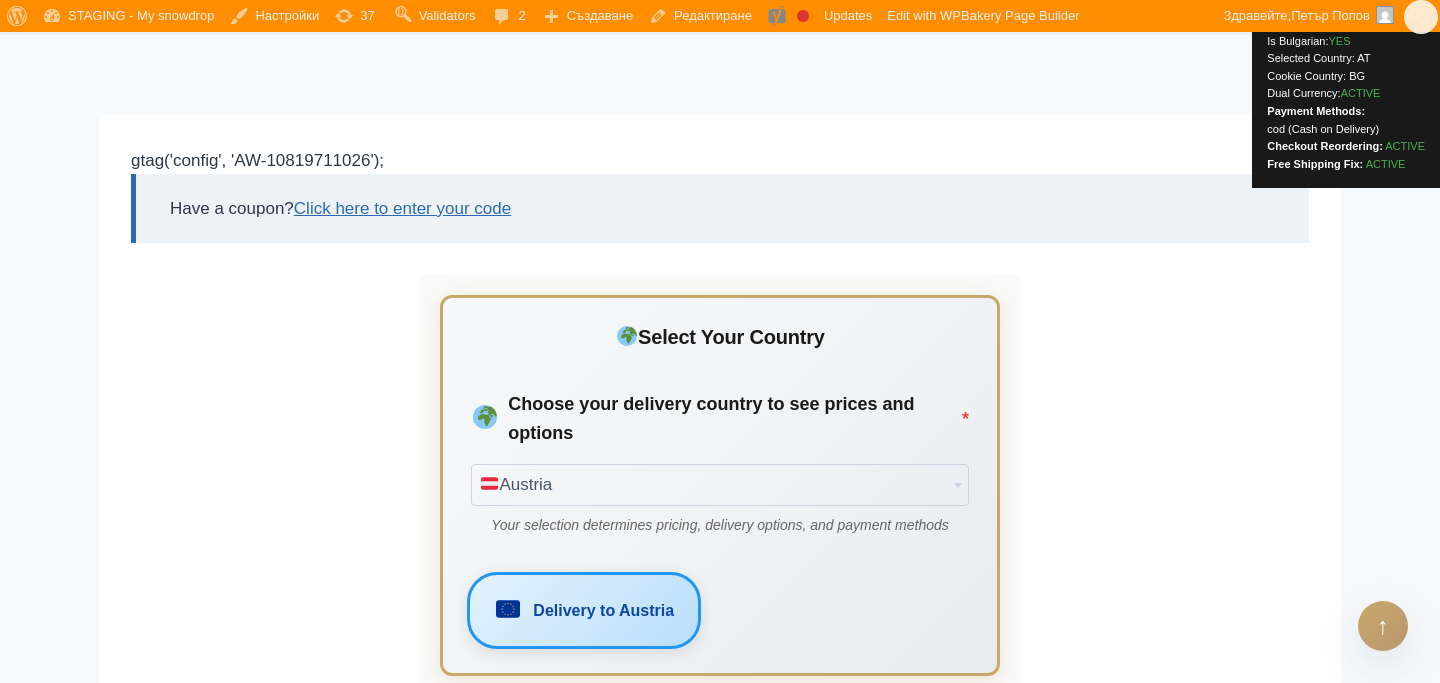 scroll, scrollTop: 464, scrollLeft: 0, axis: vertical 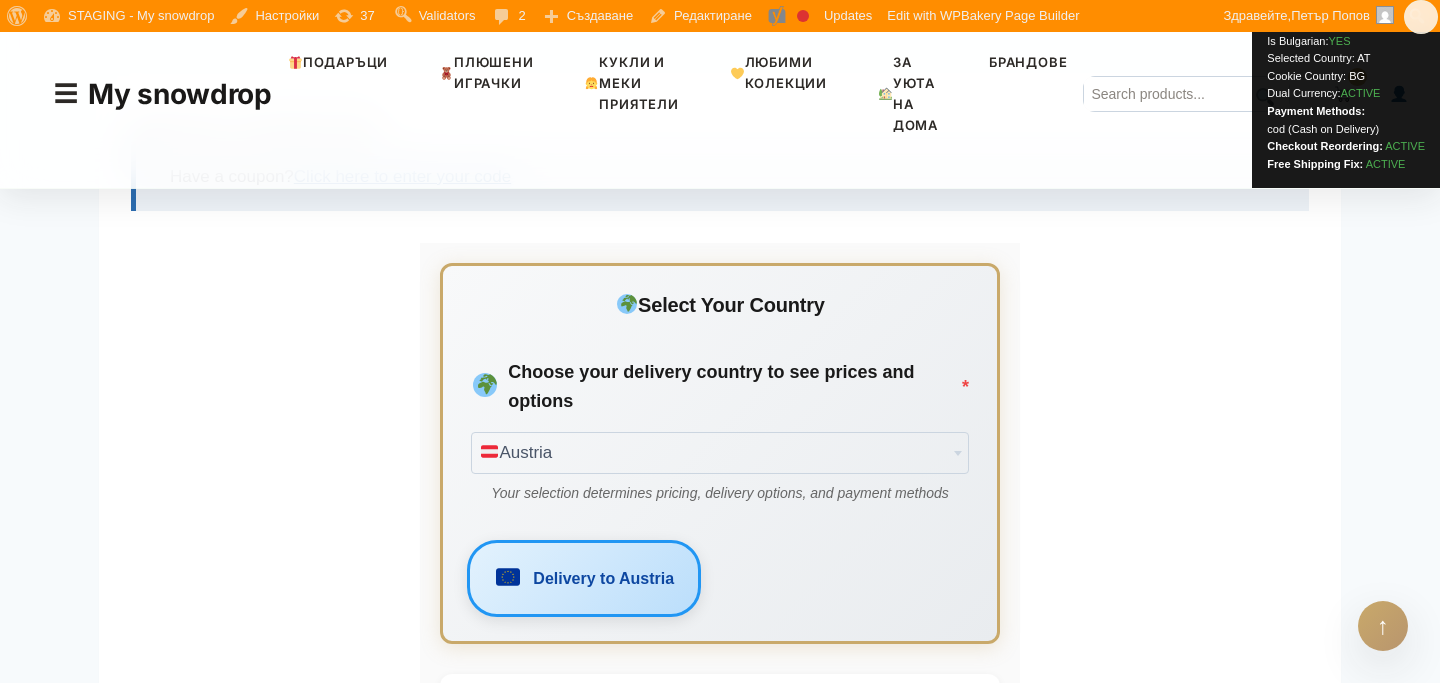 click on "Austria" at bounding box center (720, 453) 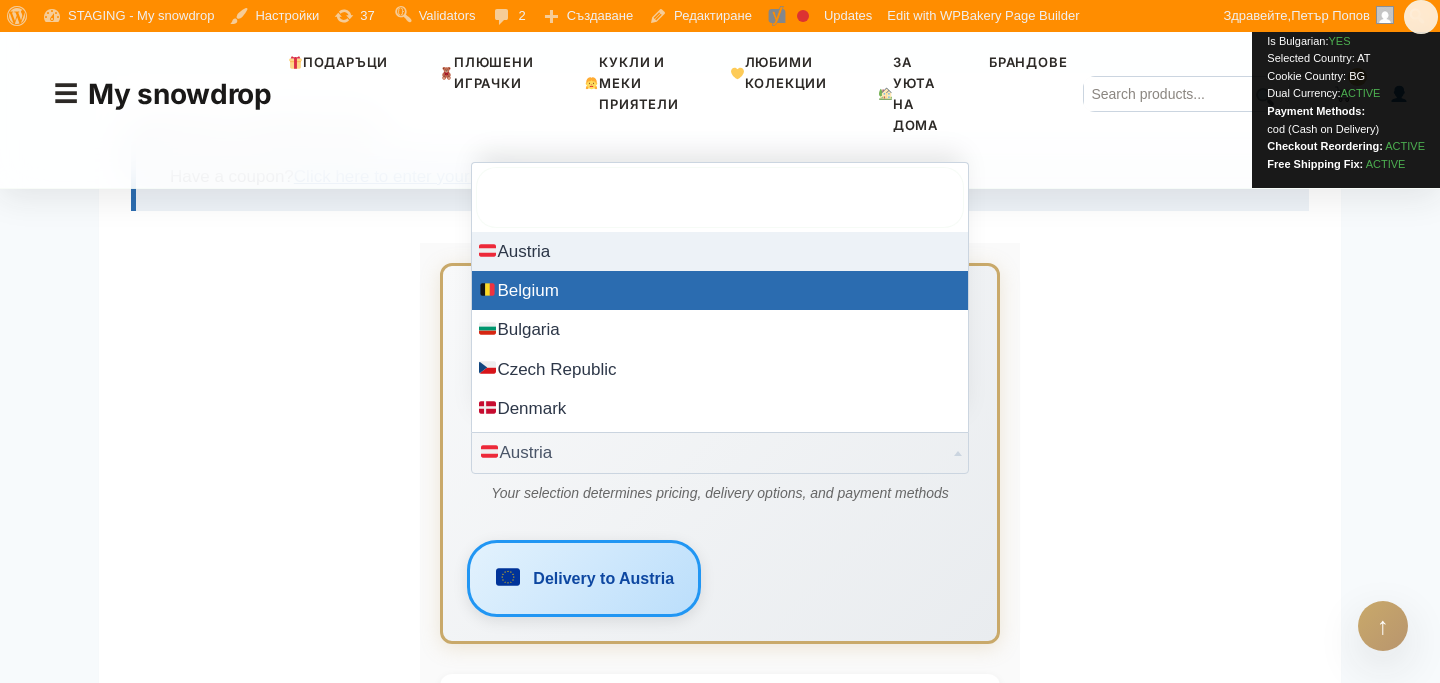select on "BE" 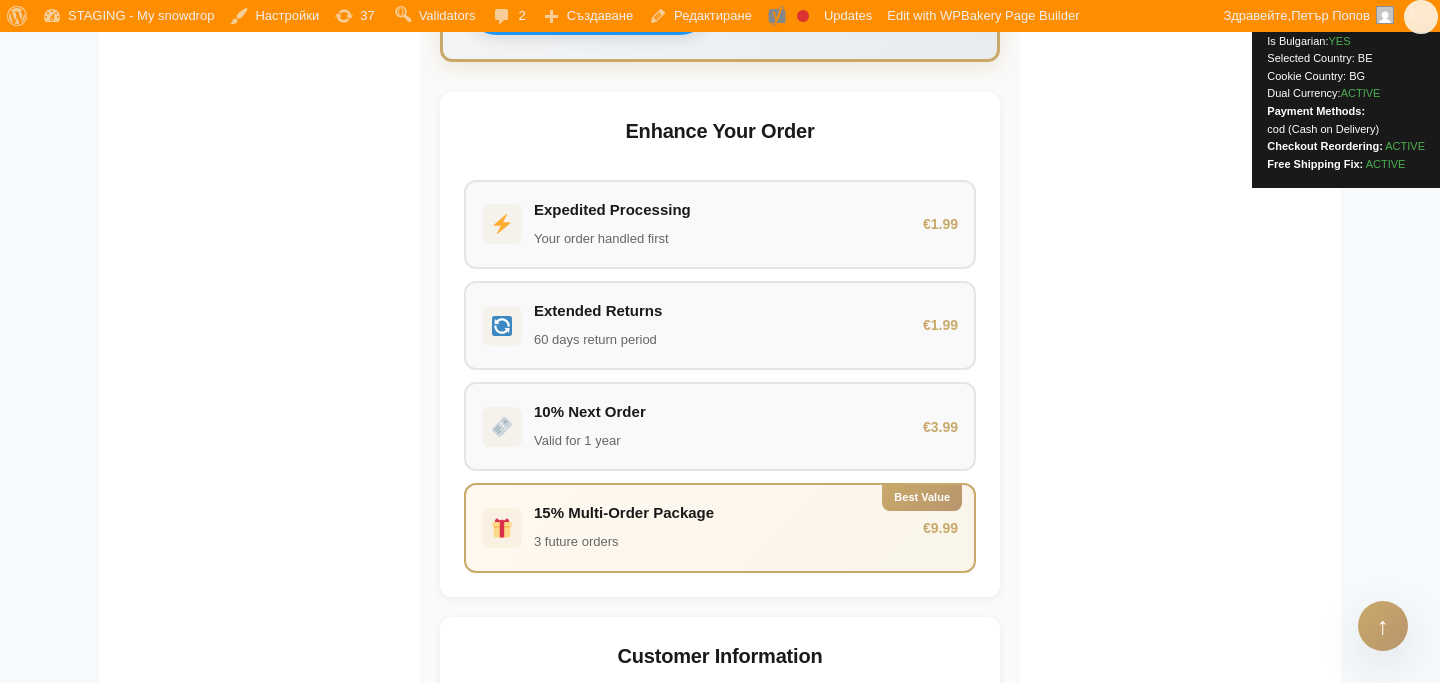 scroll, scrollTop: 1055, scrollLeft: 0, axis: vertical 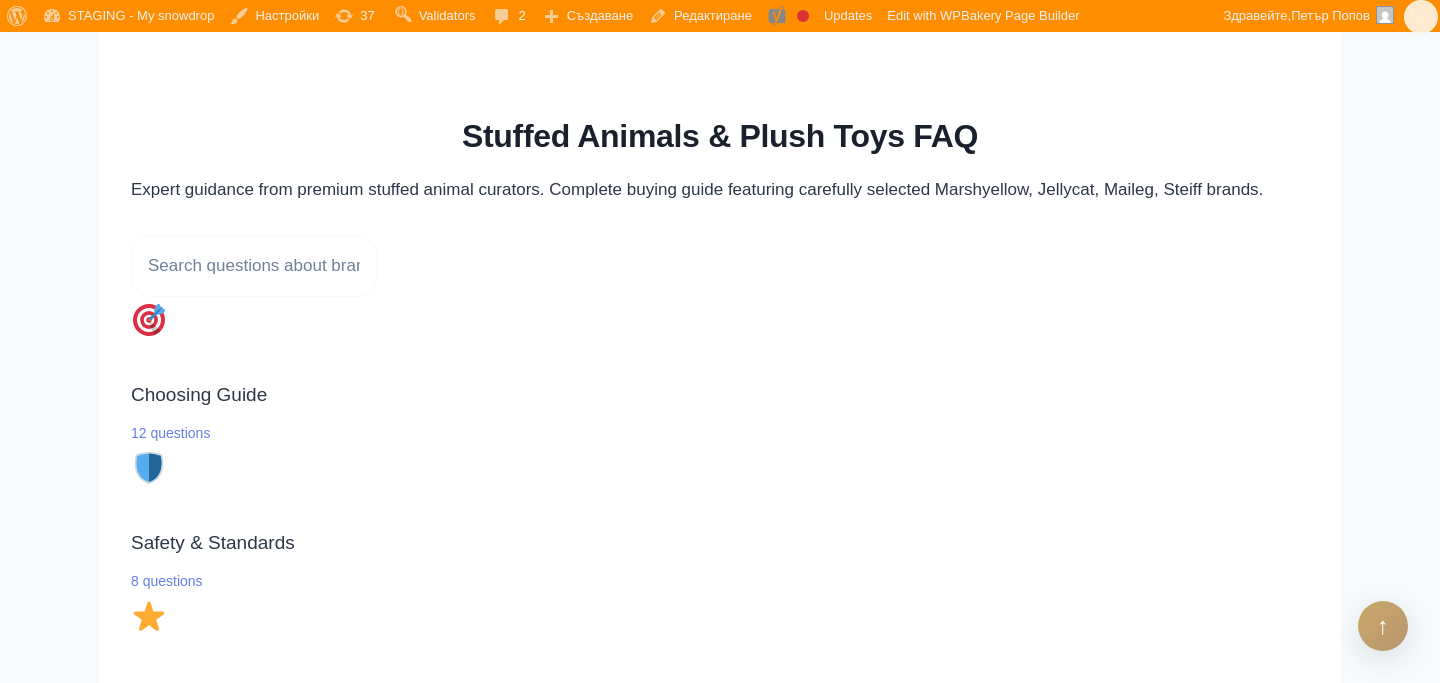 click on "12 questions" at bounding box center [720, 433] 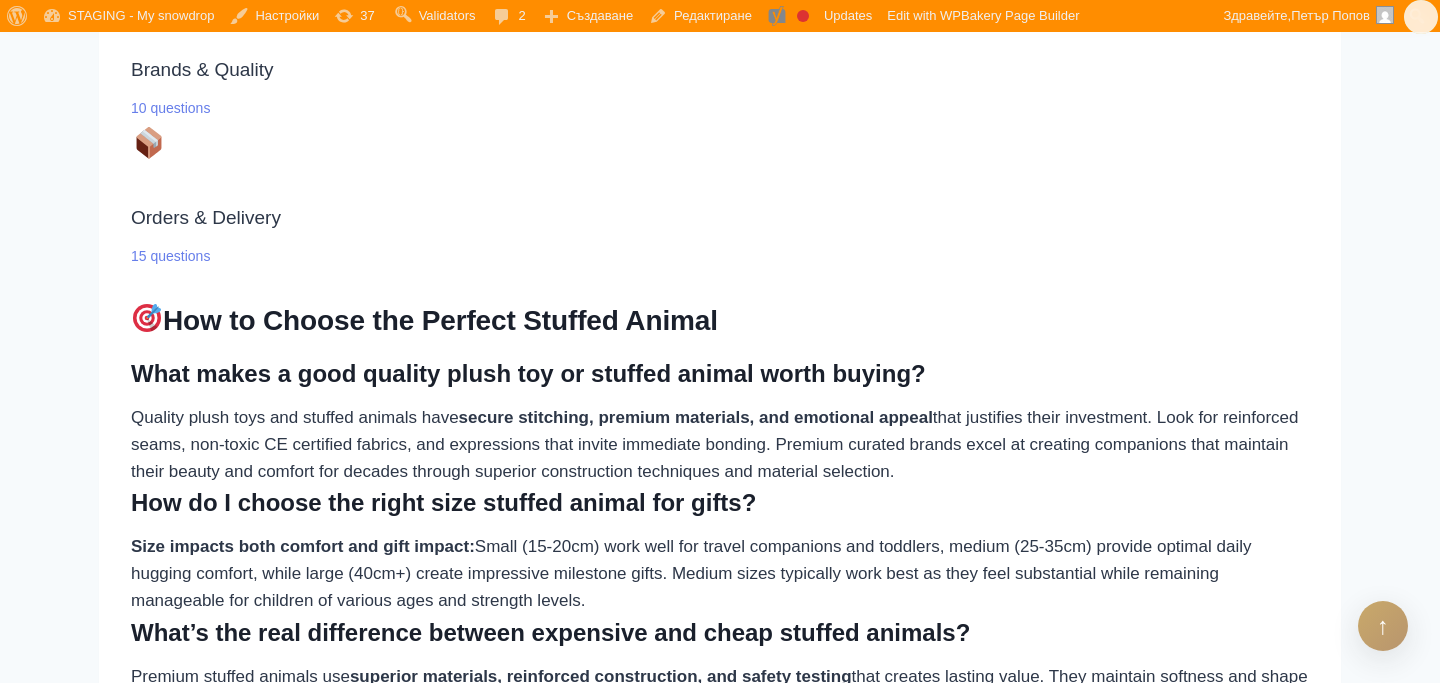 scroll, scrollTop: 1410, scrollLeft: 0, axis: vertical 